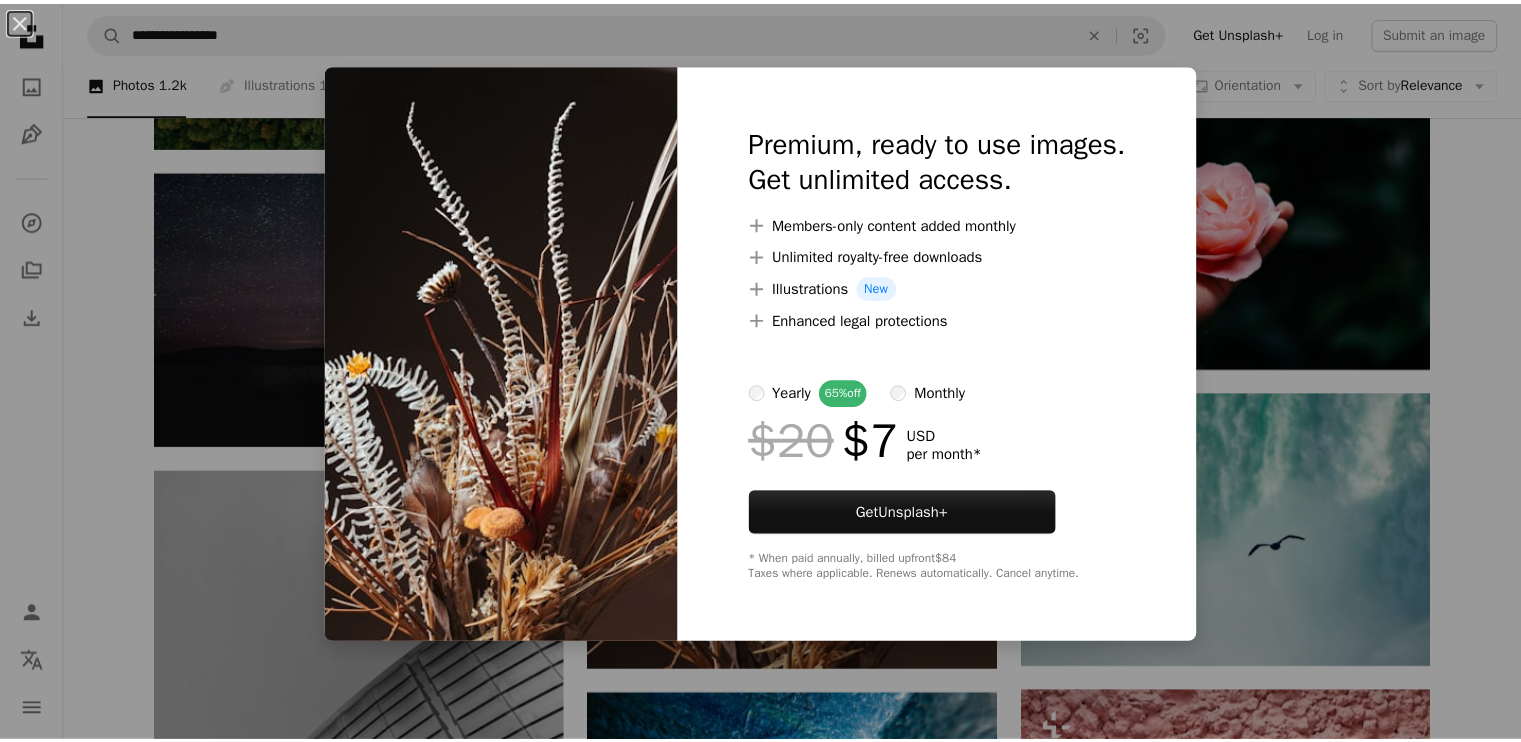 scroll, scrollTop: 18200, scrollLeft: 0, axis: vertical 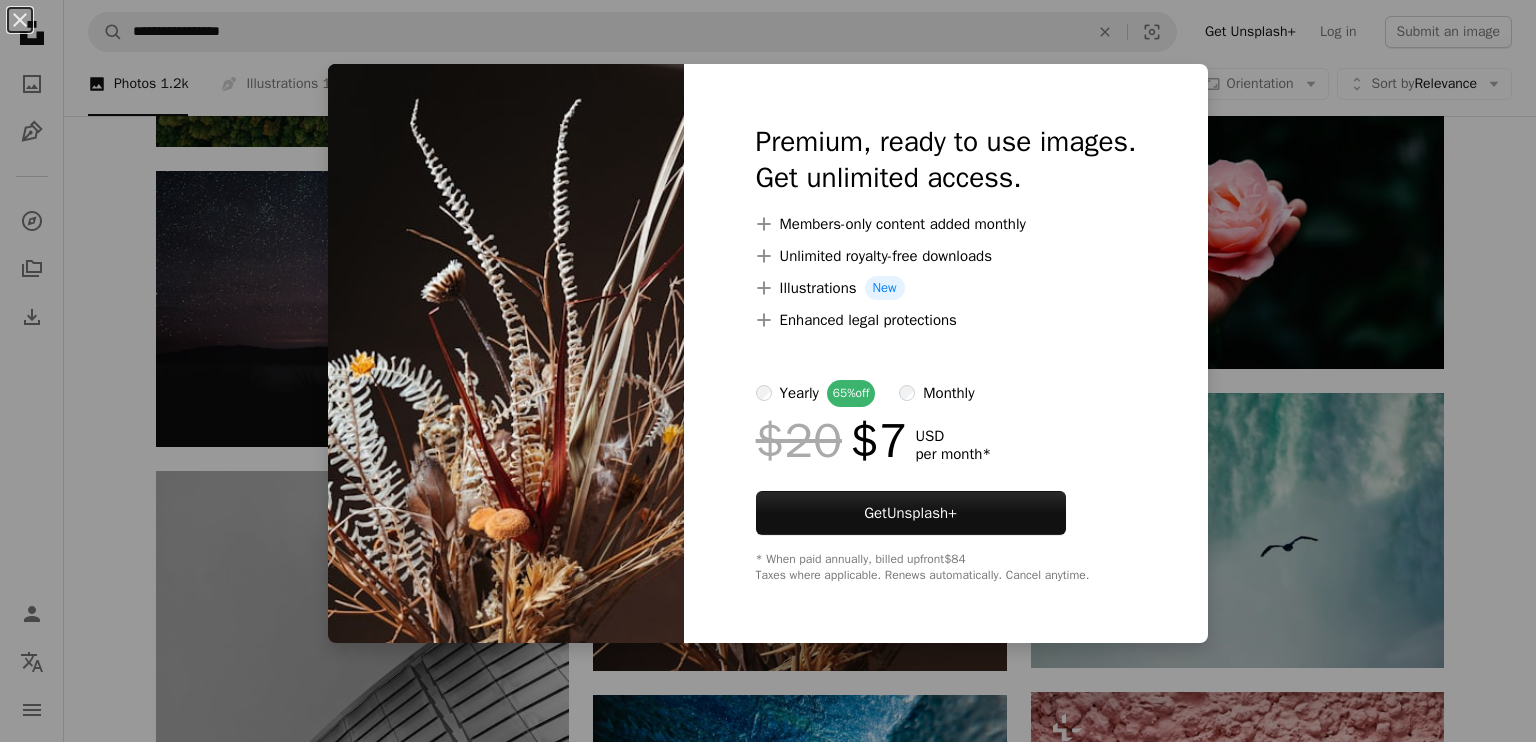 click on "Premium, ready to use images. Get unlimited access. A plus sign Members-only content added monthly A plus sign Unlimited royalty-free downloads A plus sign Illustrations  New A plus sign Enhanced legal protections yearly 65%  off monthly $20   $7 USD per month * Get  Unsplash+ * When paid annually, billed upfront  $84 Taxes where applicable. Renews automatically. Cancel anytime." at bounding box center [946, 353] 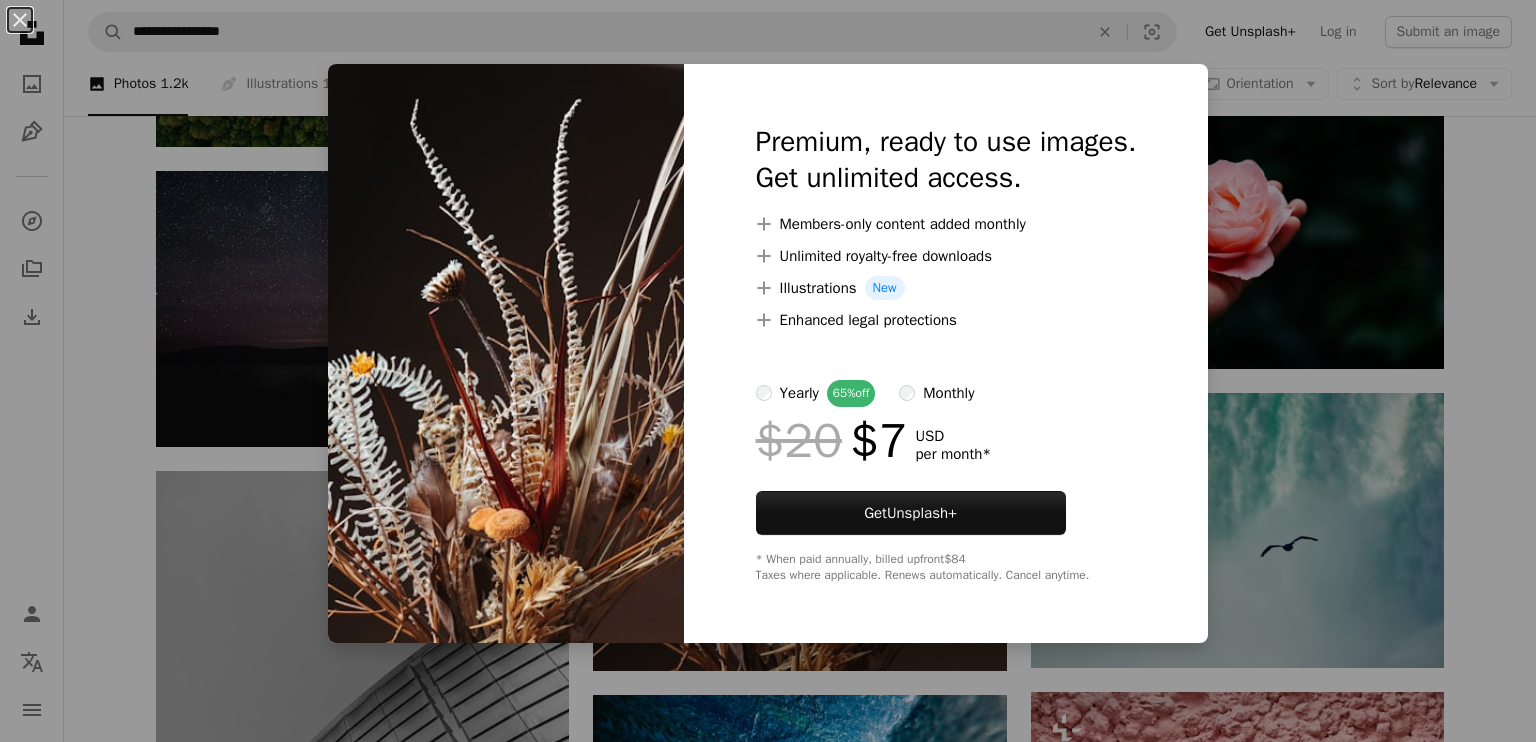 click on "**********" at bounding box center (768, -7013) 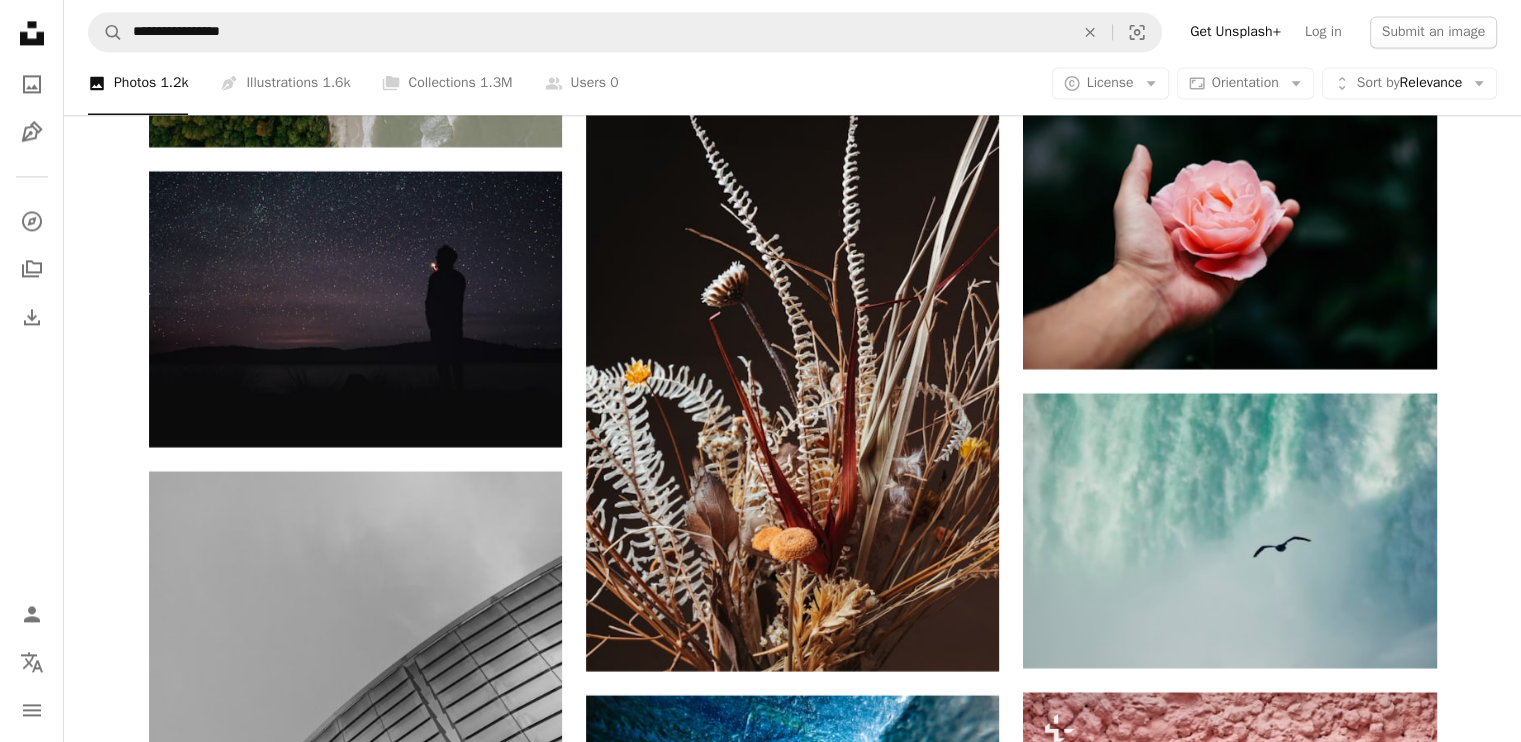 click on "A photo Photos   1.2k Pen Tool Illustrations   1.6k A stack of folders Collections   1.3M A group of people Users   0 A copyright icon © License Arrow down Aspect ratio Orientation Arrow down Unfold Sort by  Relevance Arrow down Filters Filters" at bounding box center [792, 84] 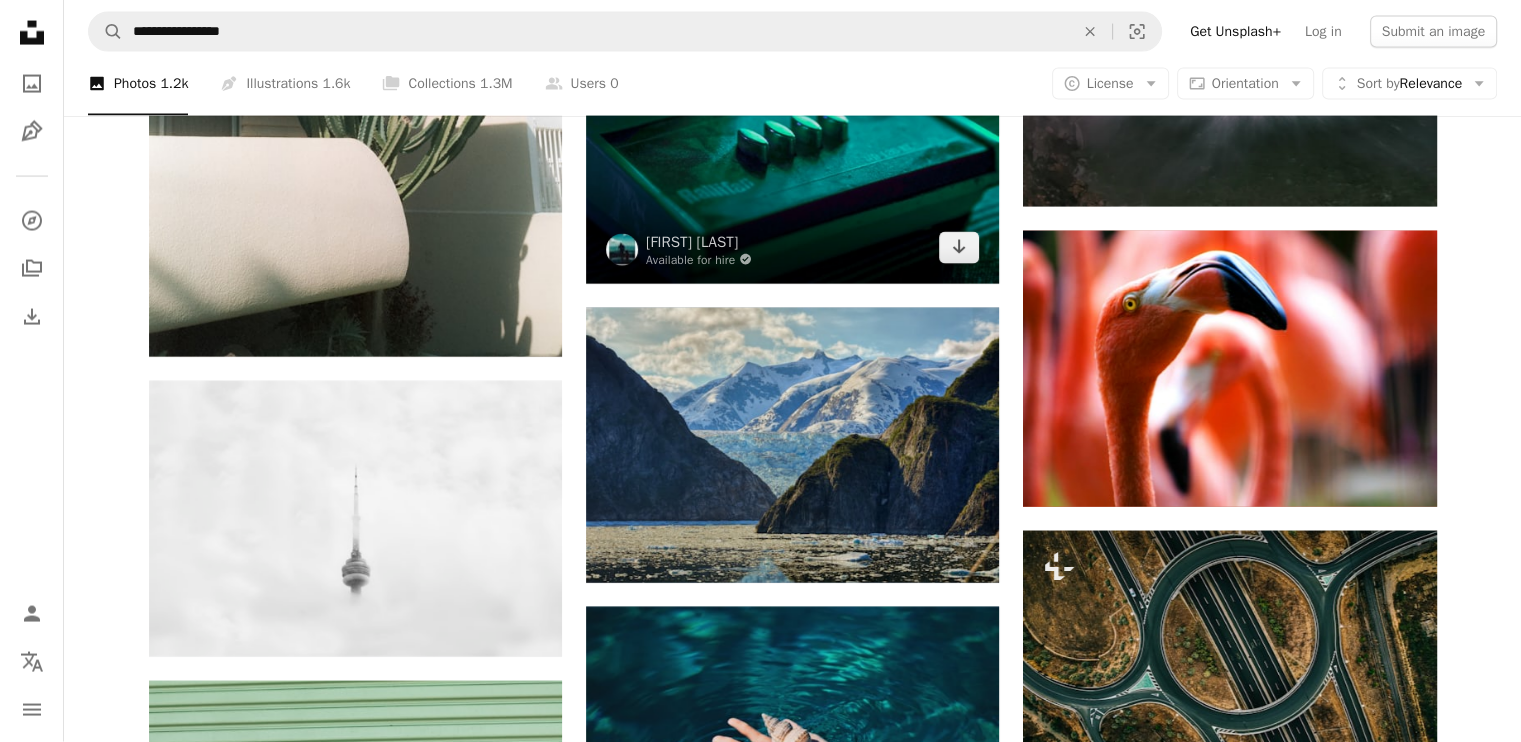scroll, scrollTop: 19600, scrollLeft: 0, axis: vertical 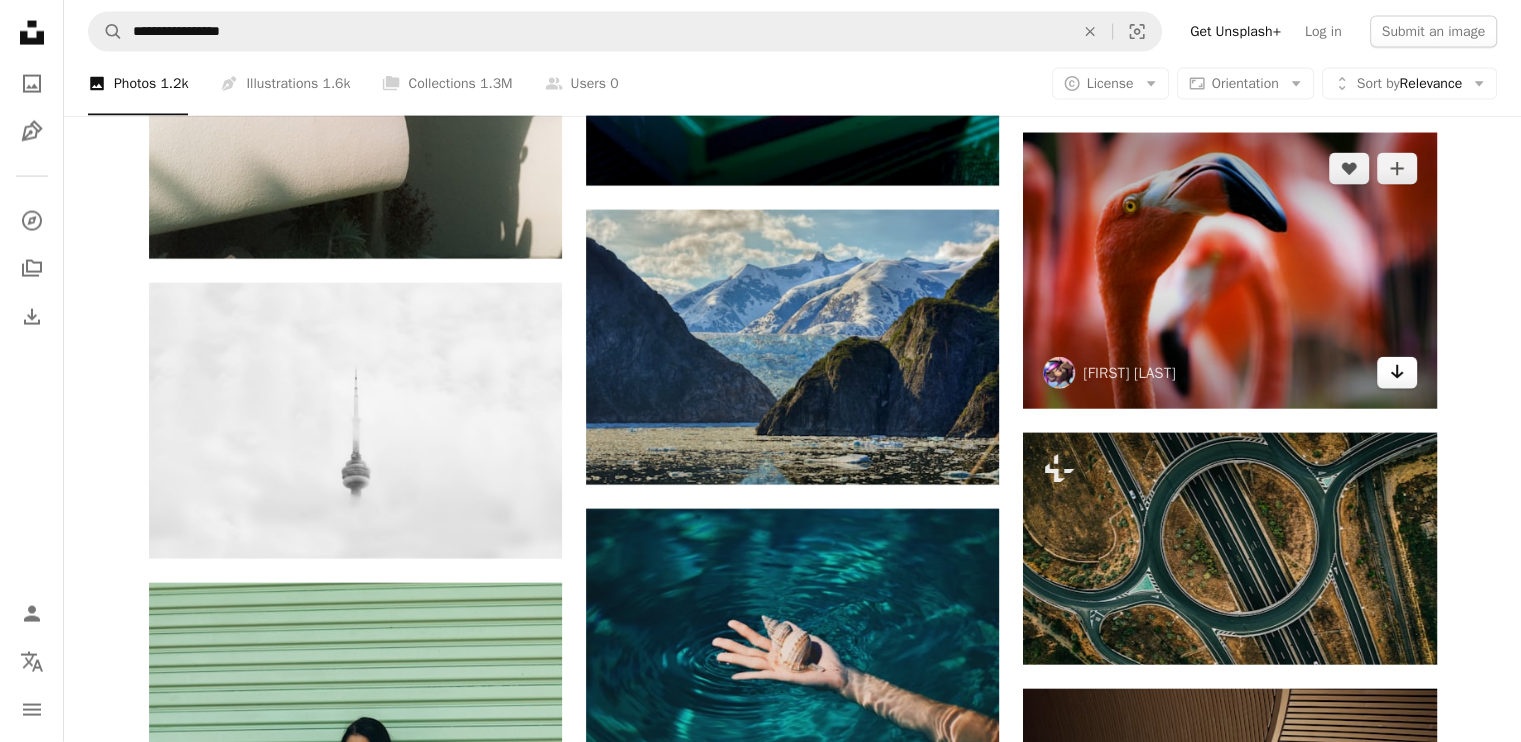 click on "Arrow pointing down" 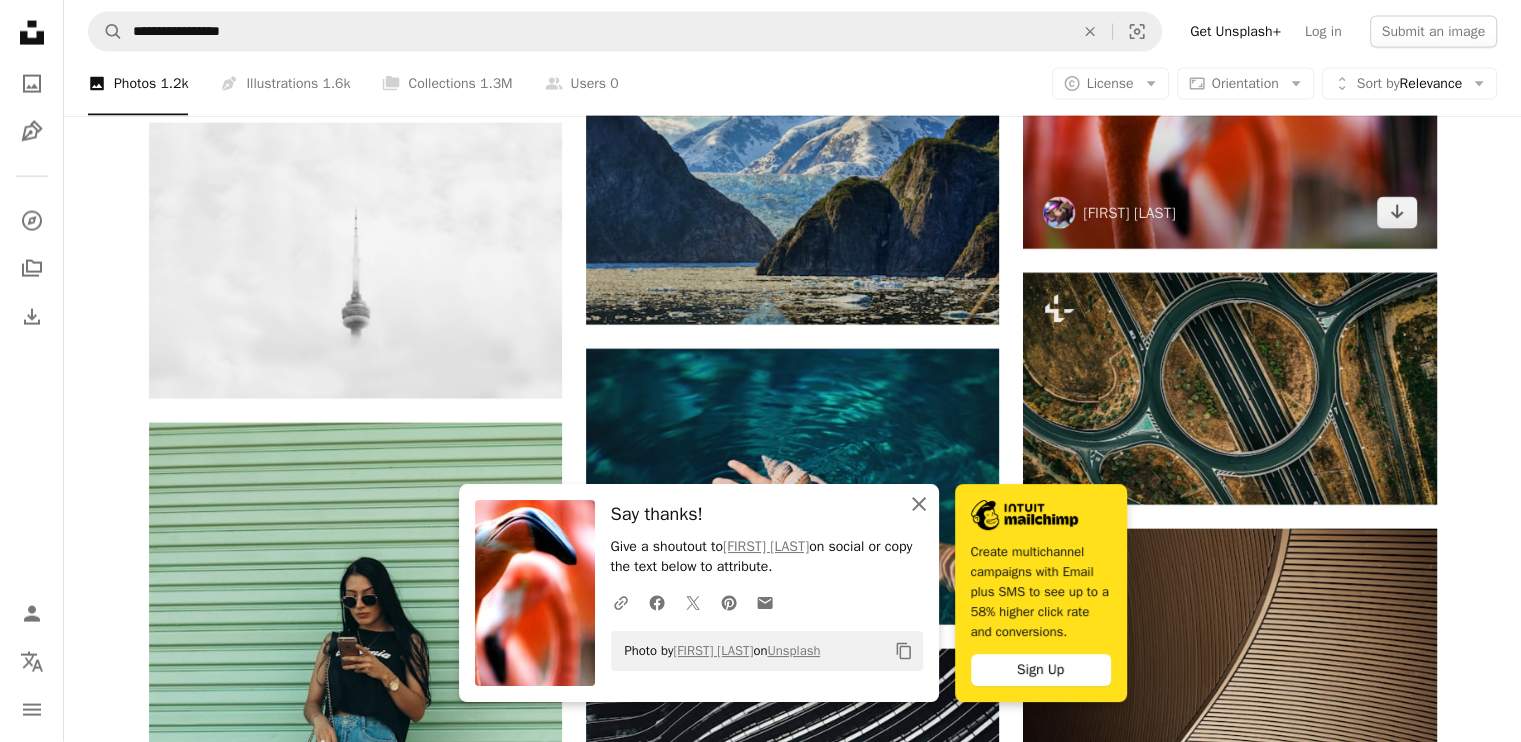 scroll, scrollTop: 19900, scrollLeft: 0, axis: vertical 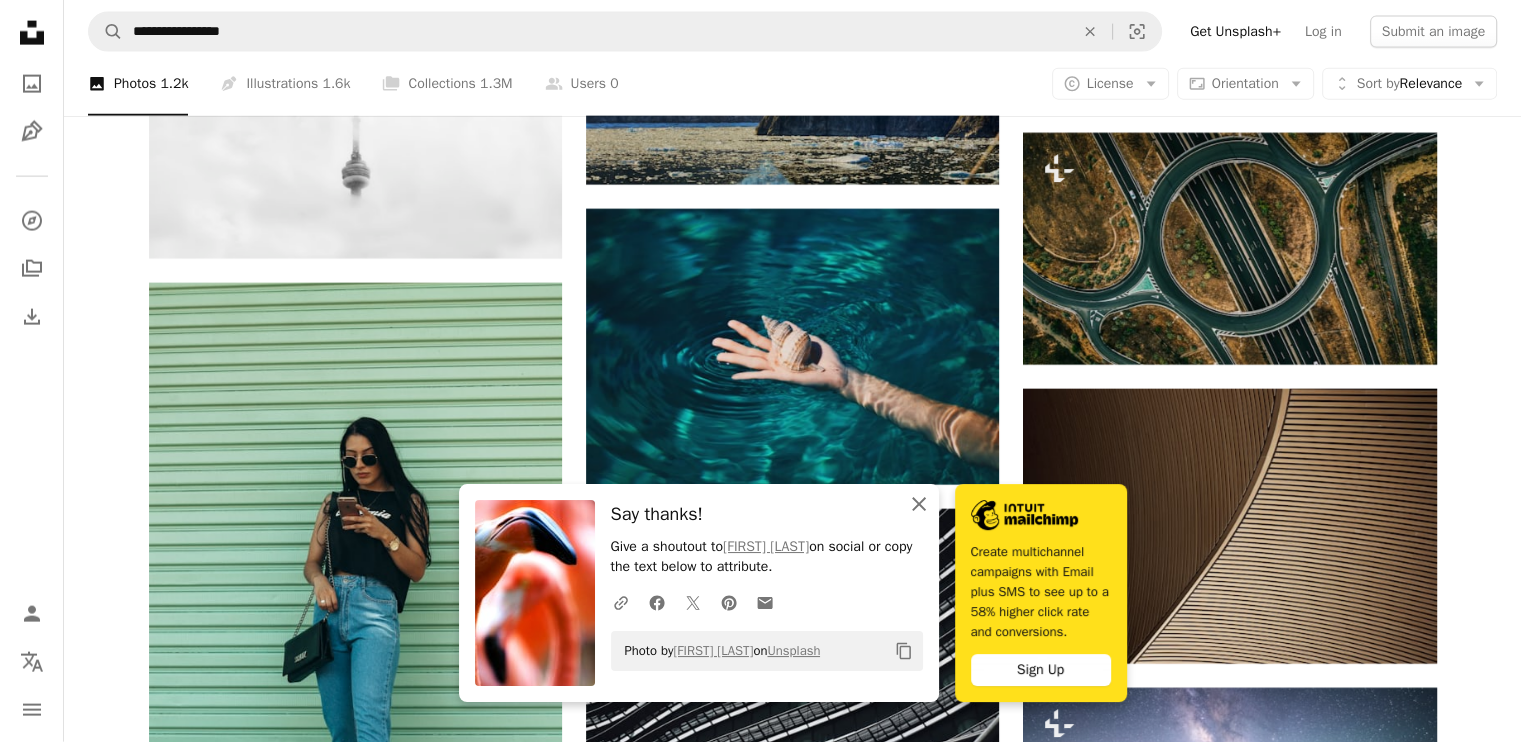 click on "An X shape" 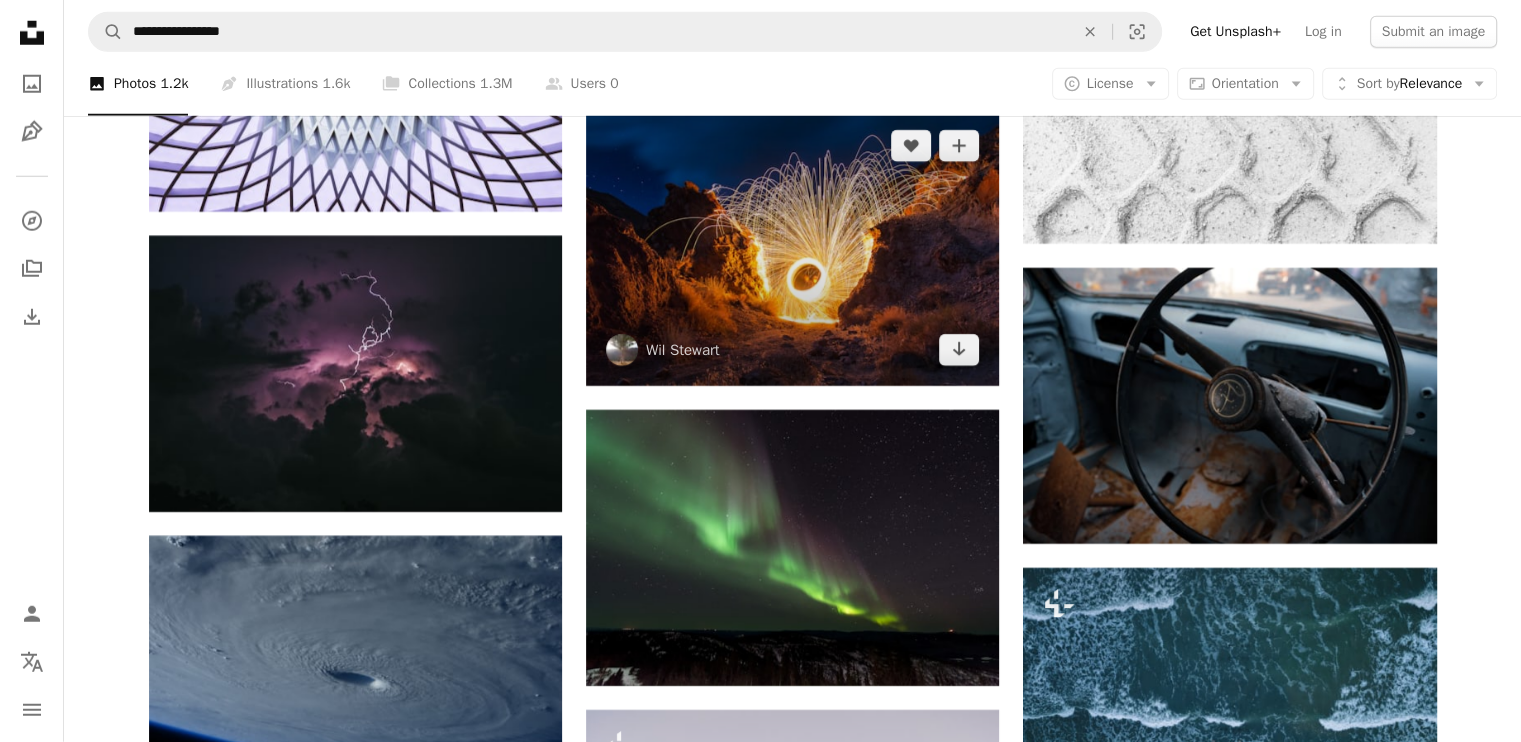 scroll, scrollTop: 20900, scrollLeft: 0, axis: vertical 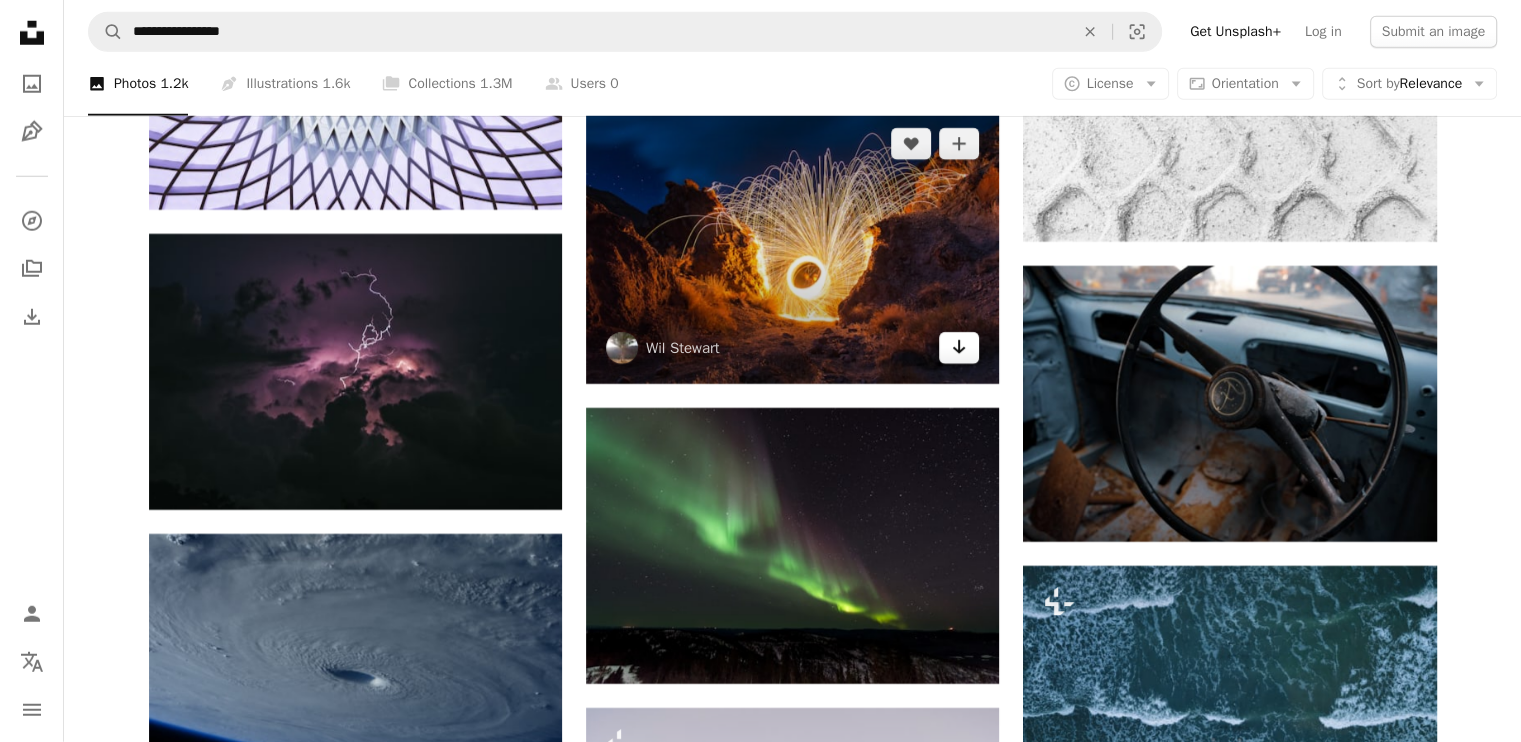click on "Arrow pointing down" 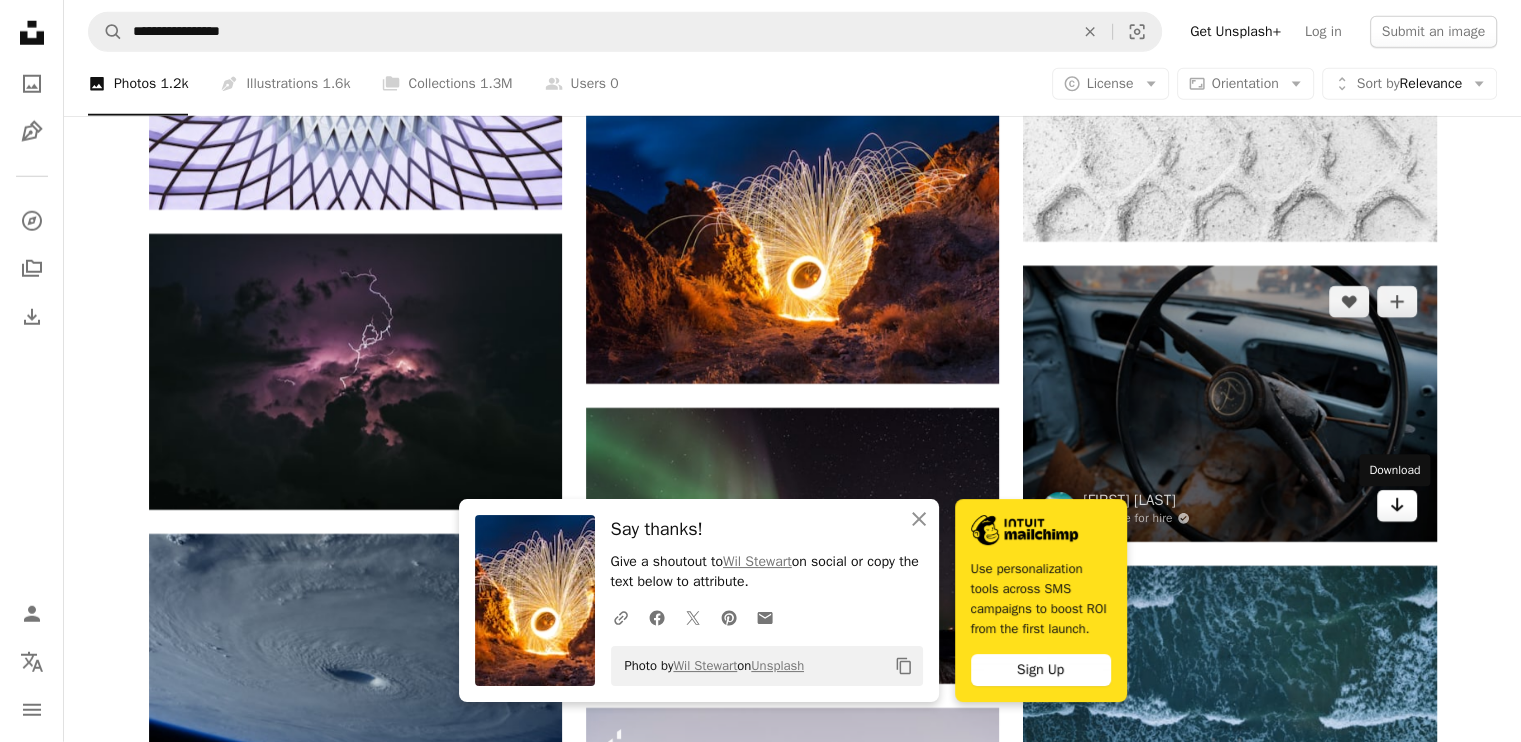 click on "Arrow pointing down" 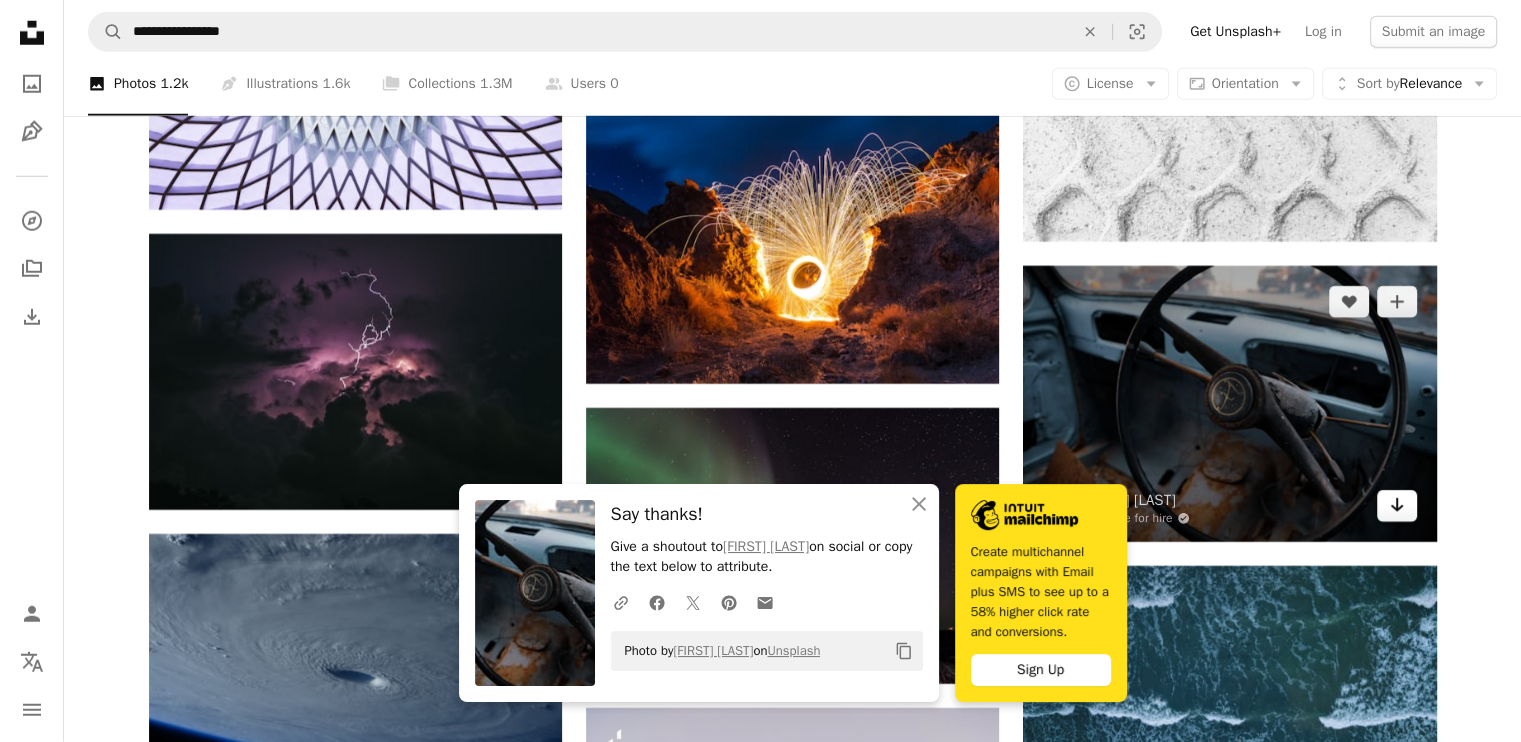 click on "Arrow pointing down" 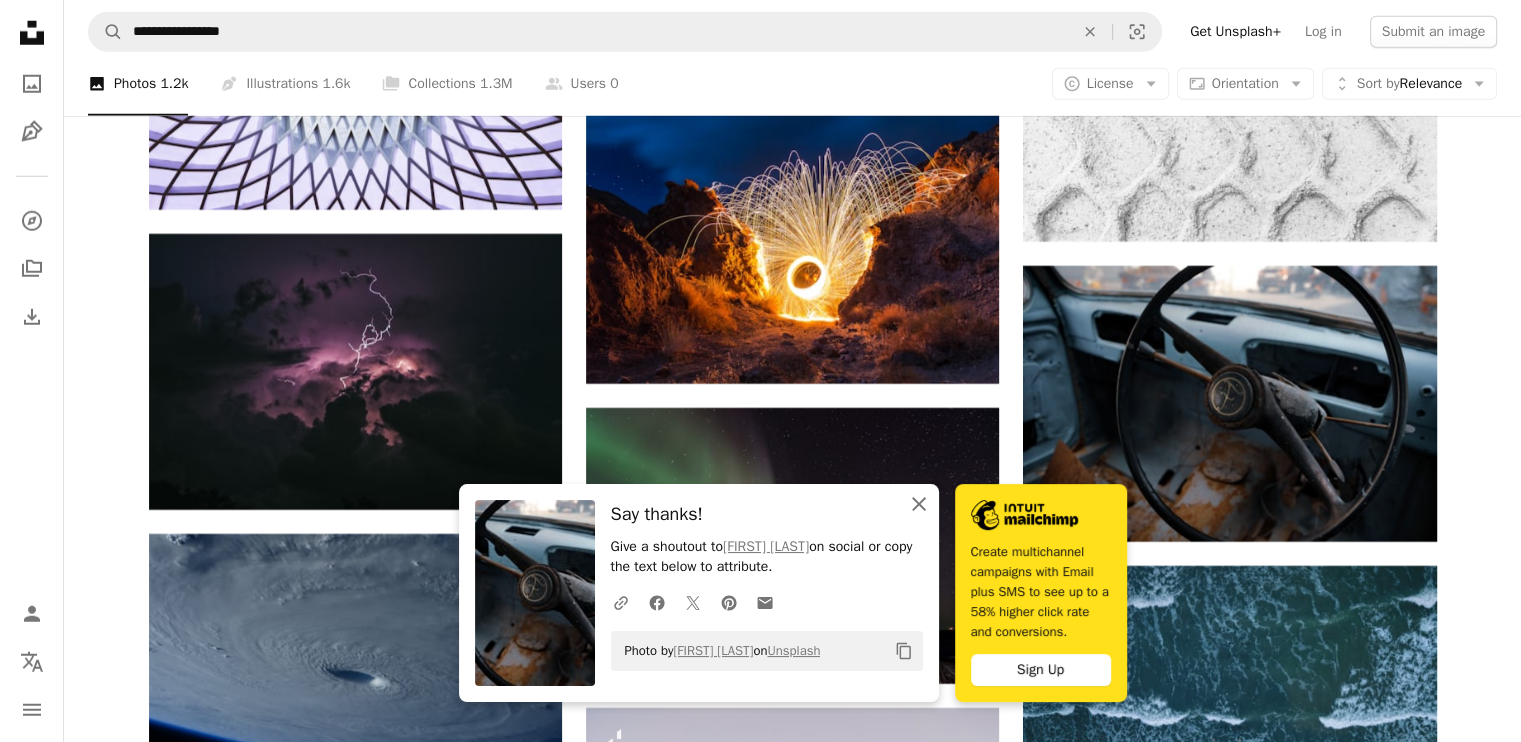 click on "An X shape" 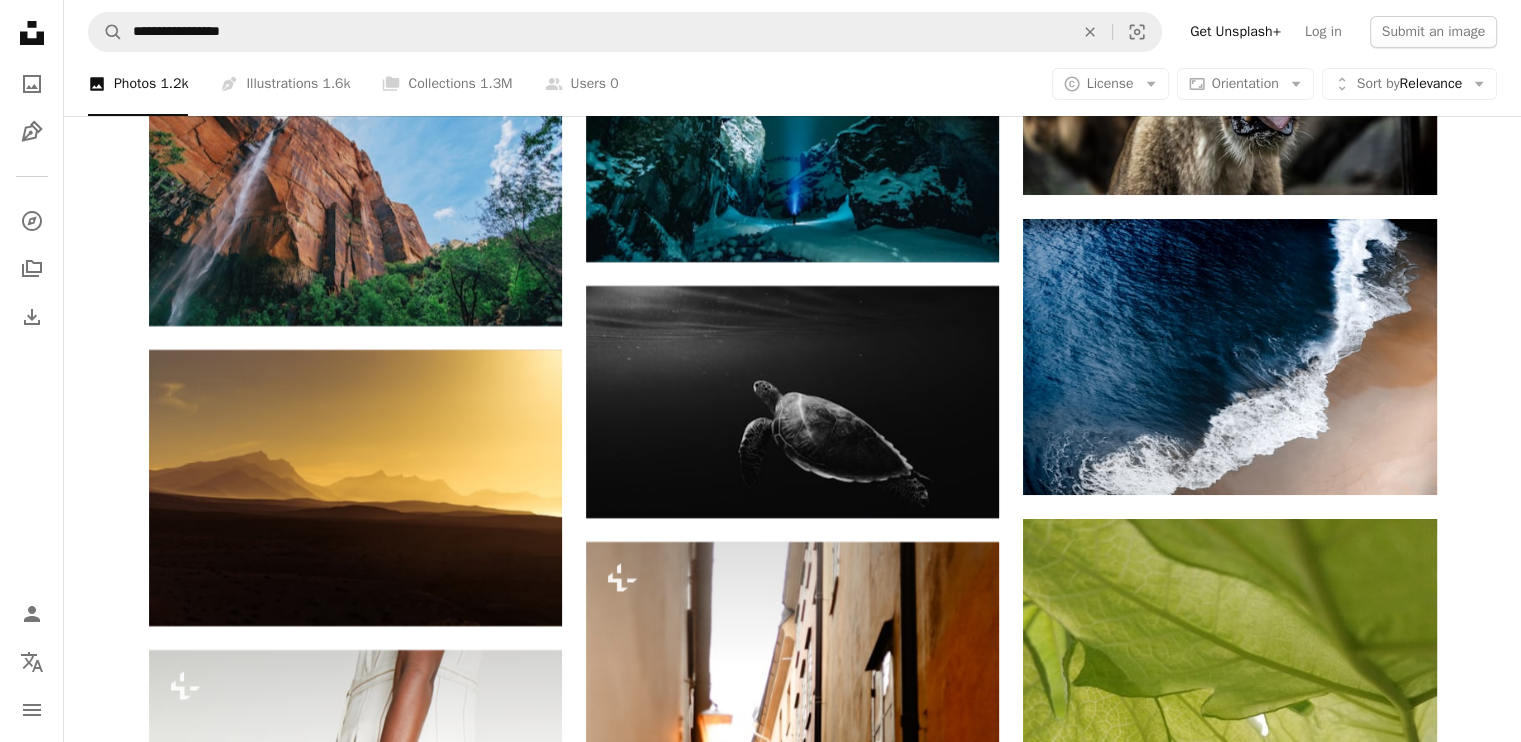 scroll, scrollTop: 22800, scrollLeft: 0, axis: vertical 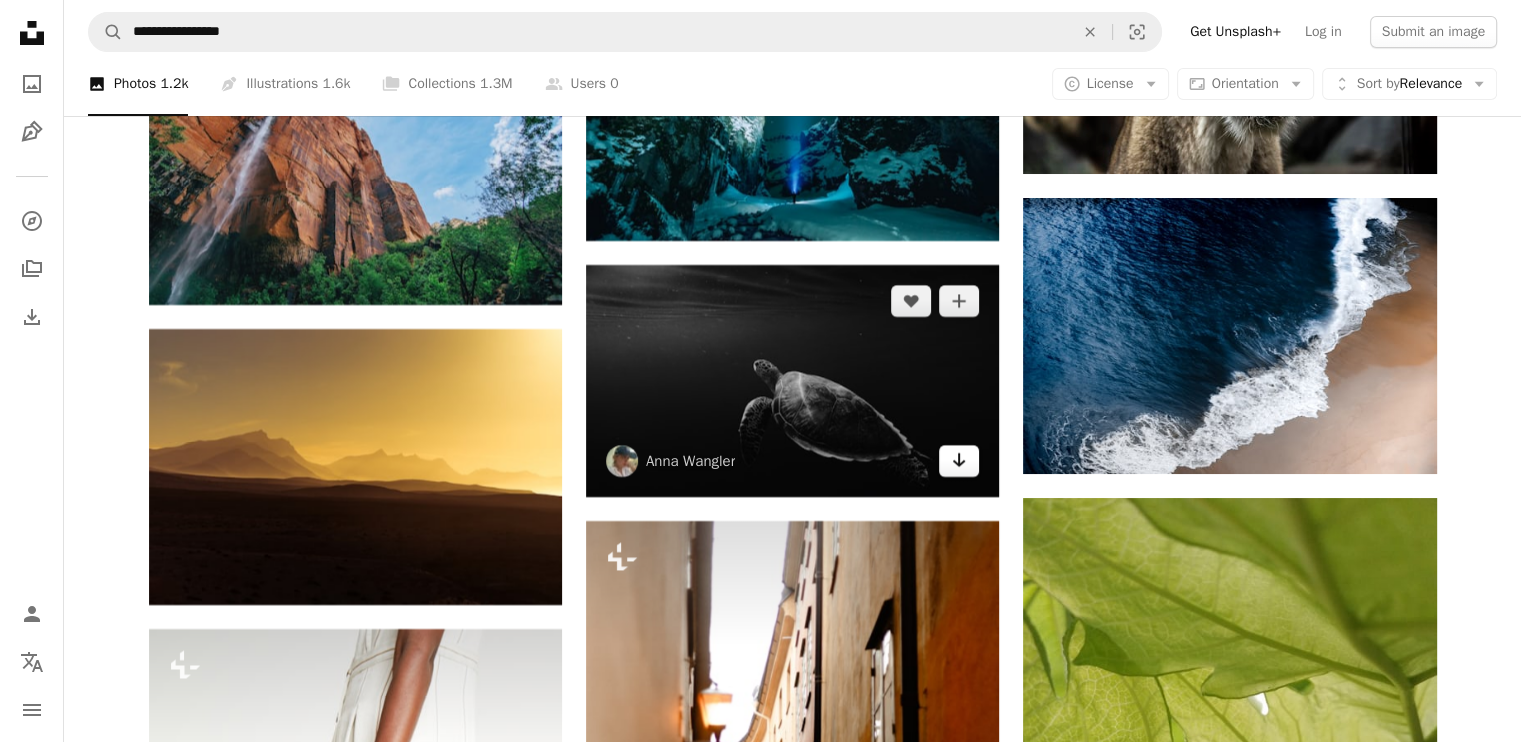click on "Arrow pointing down" 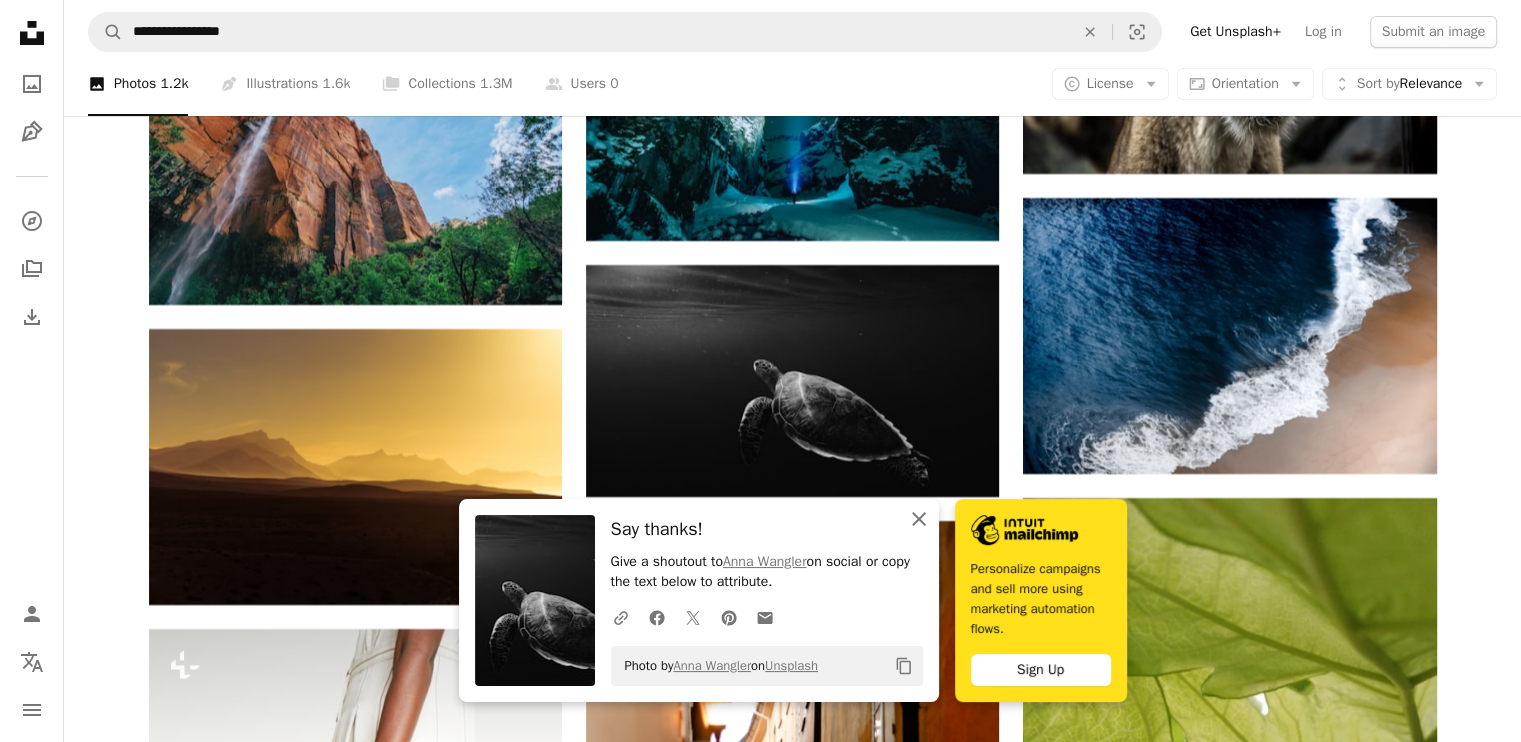 click on "An X shape" 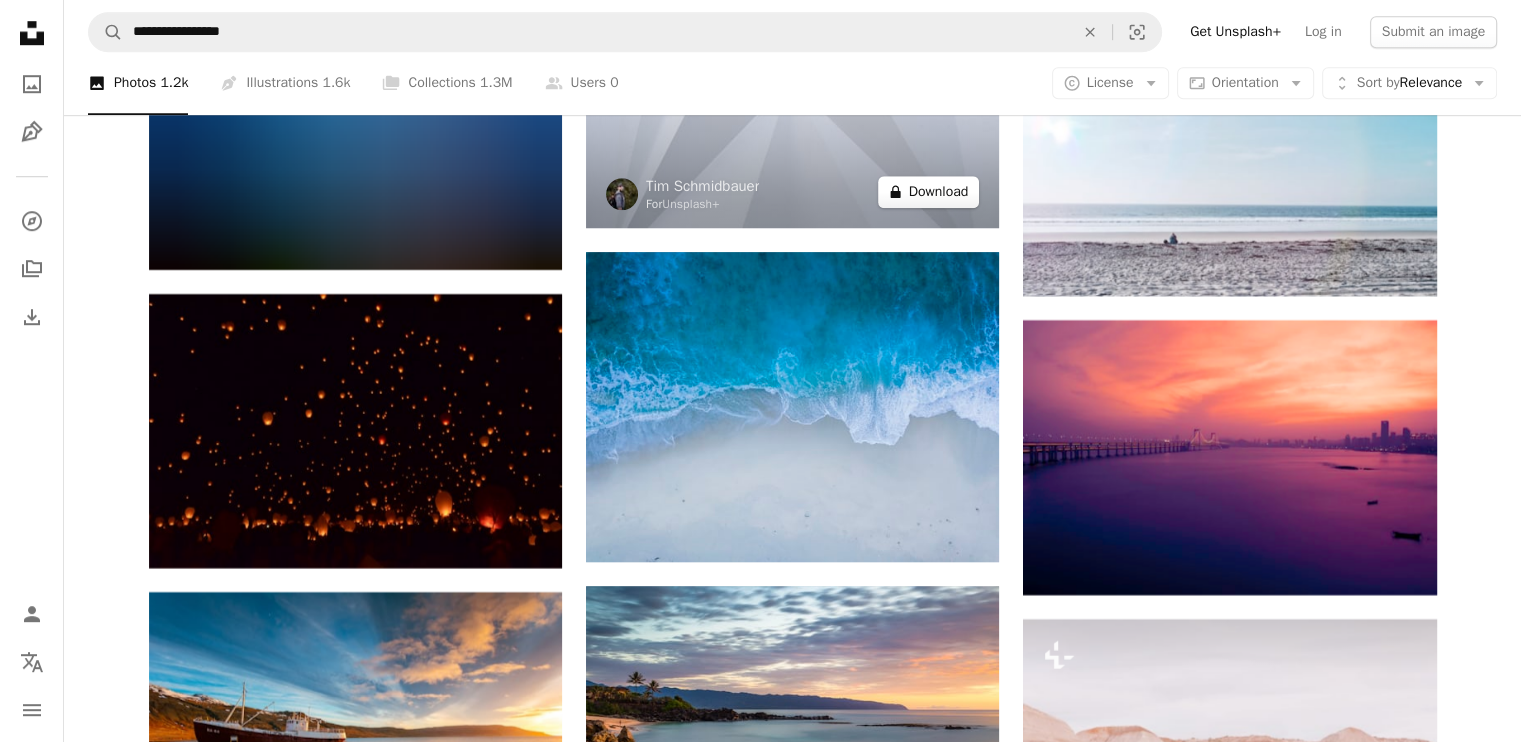 scroll, scrollTop: 24400, scrollLeft: 0, axis: vertical 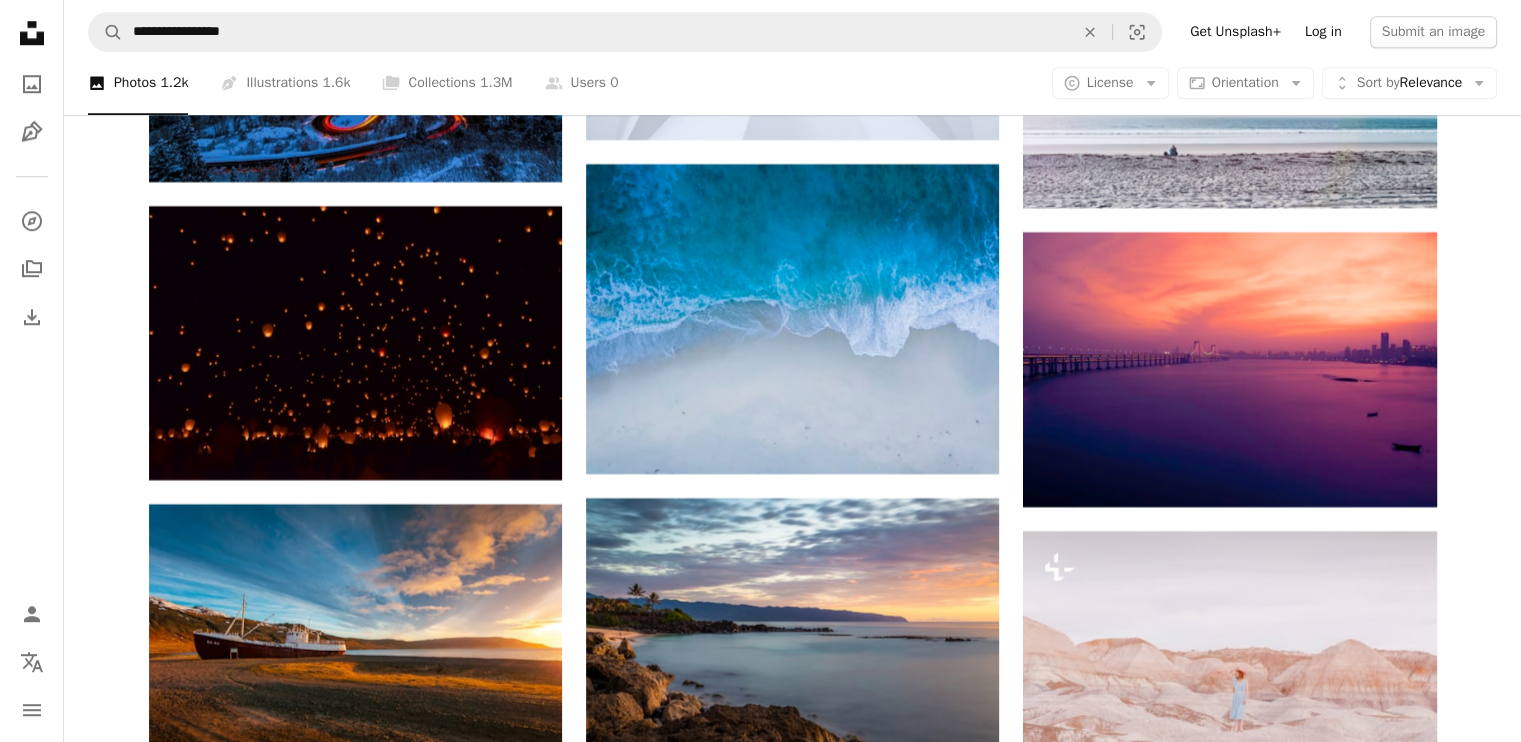 click on "Log in" at bounding box center (1323, 32) 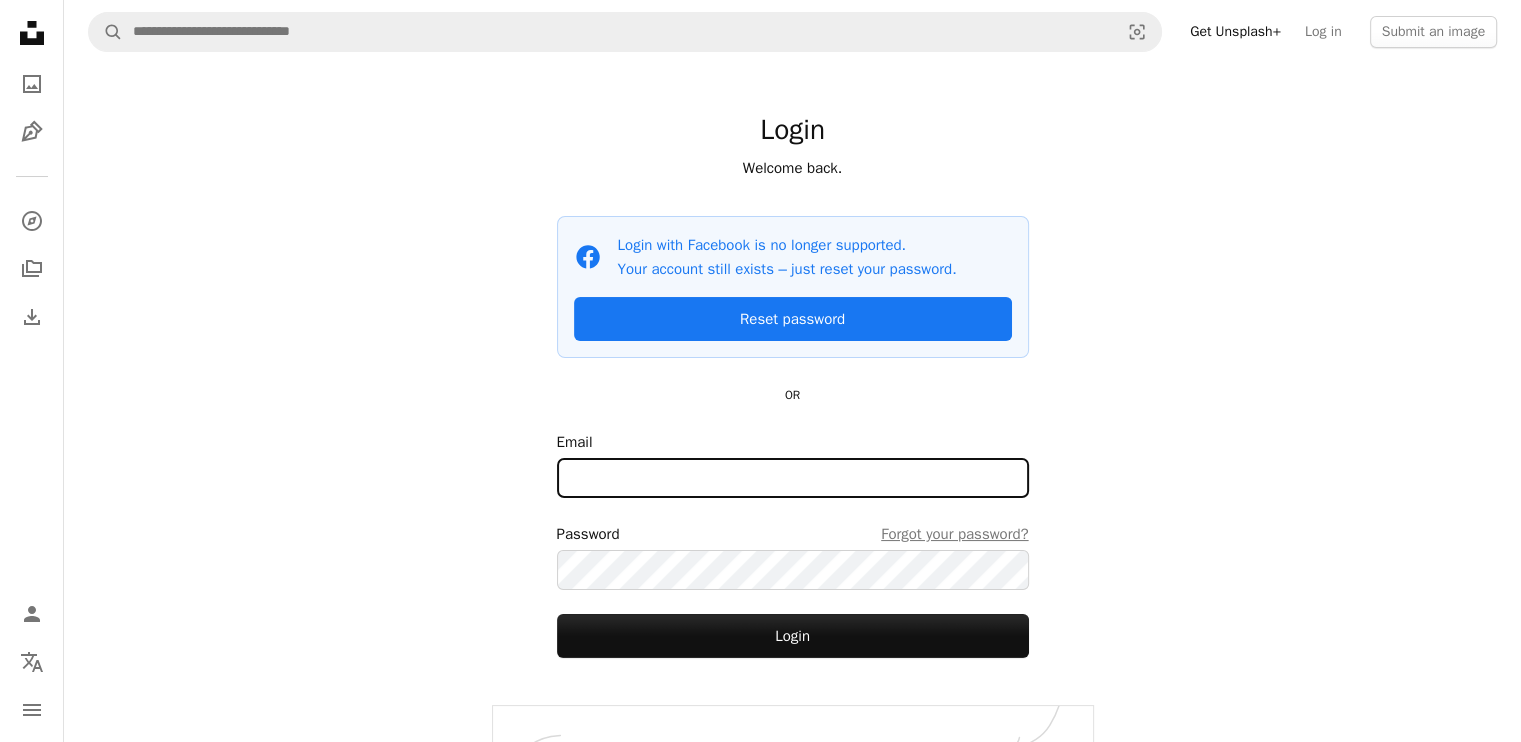 click on "Email" at bounding box center (793, 478) 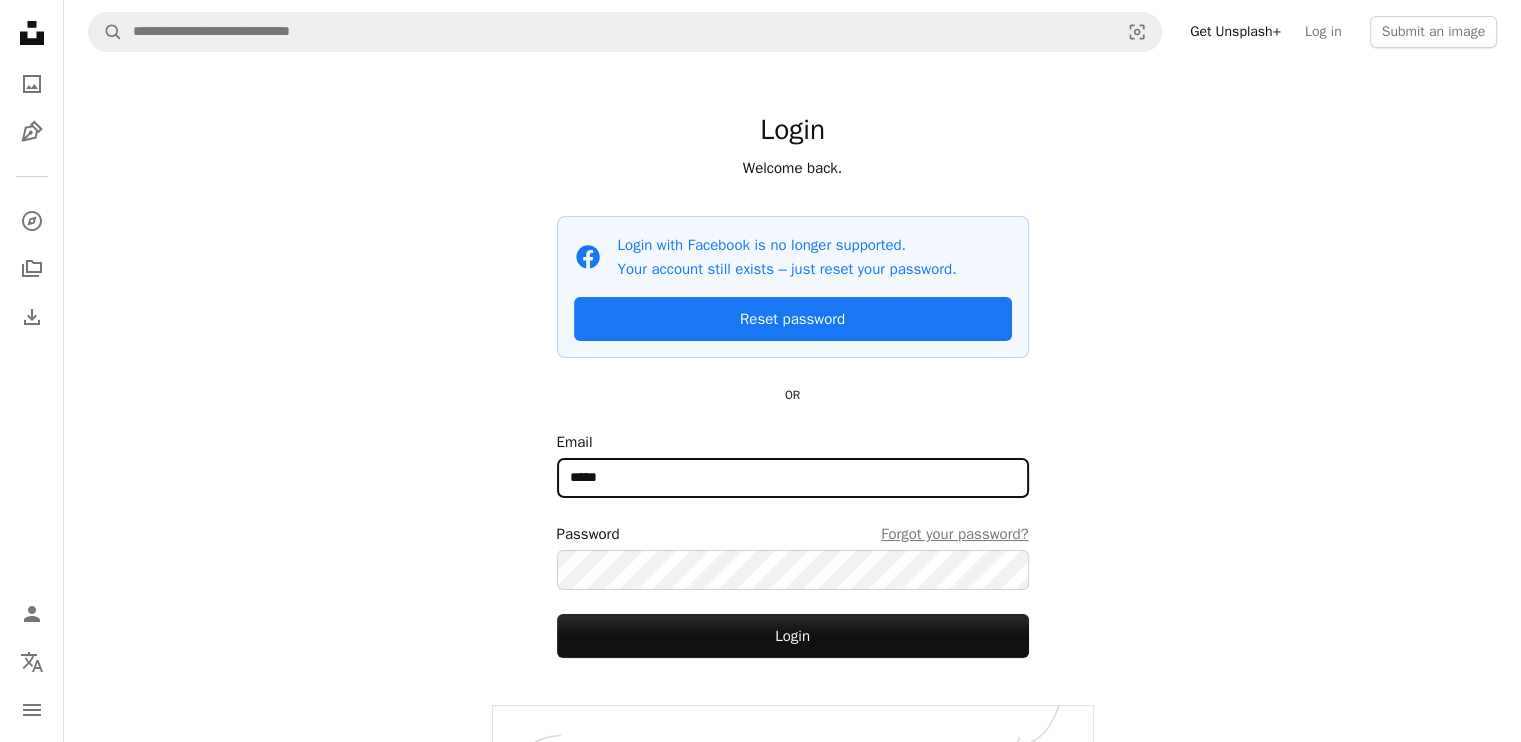 type on "**********" 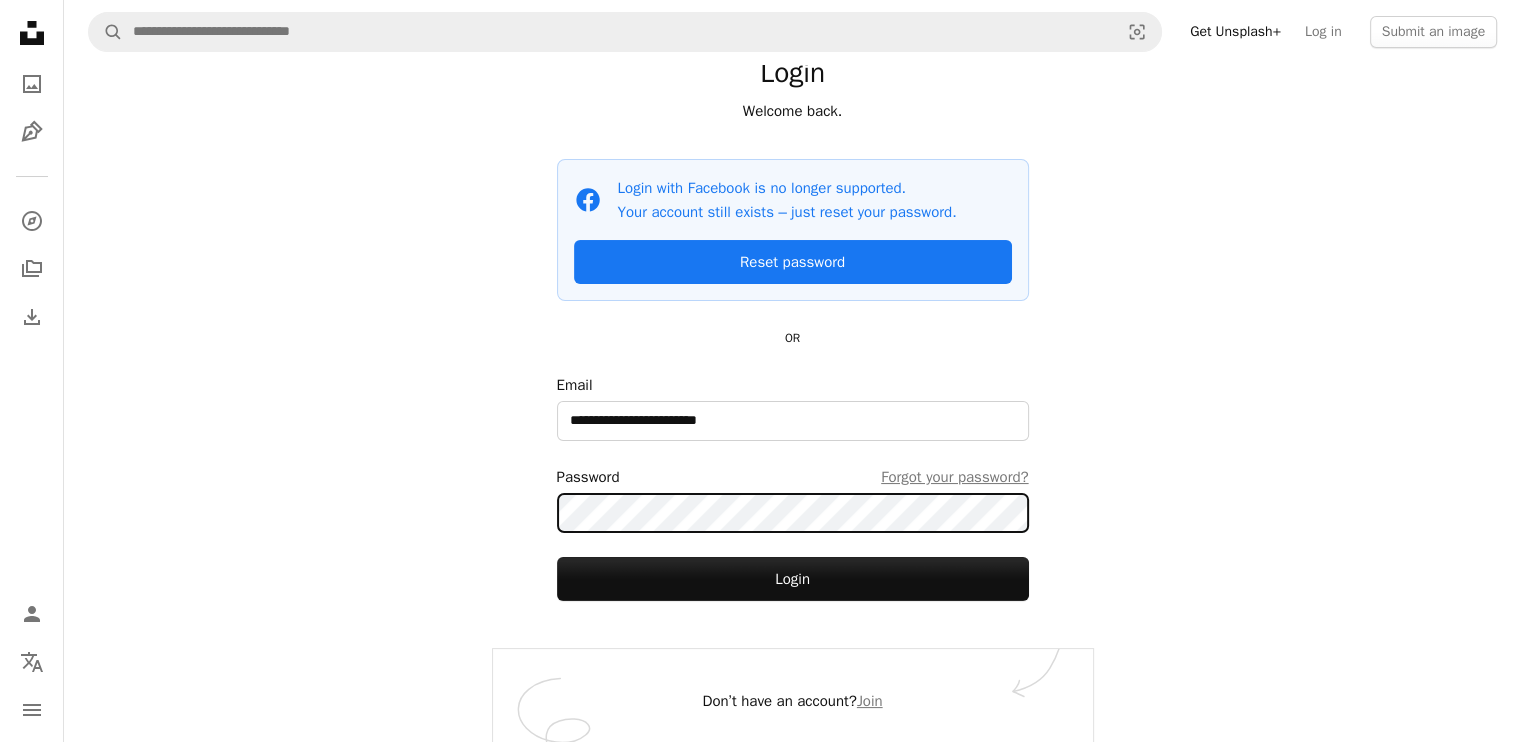 scroll, scrollTop: 67, scrollLeft: 0, axis: vertical 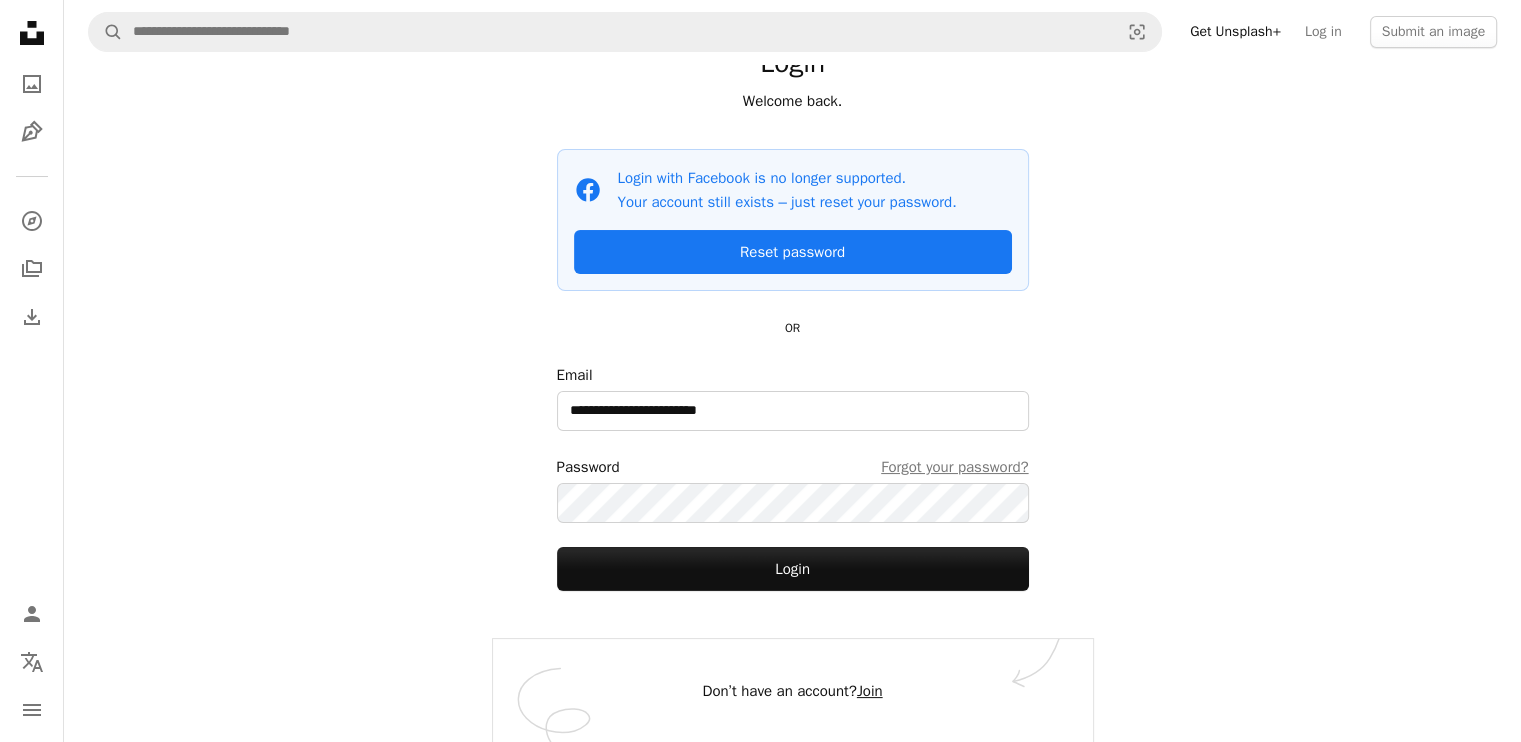 click on "Join" at bounding box center (870, 691) 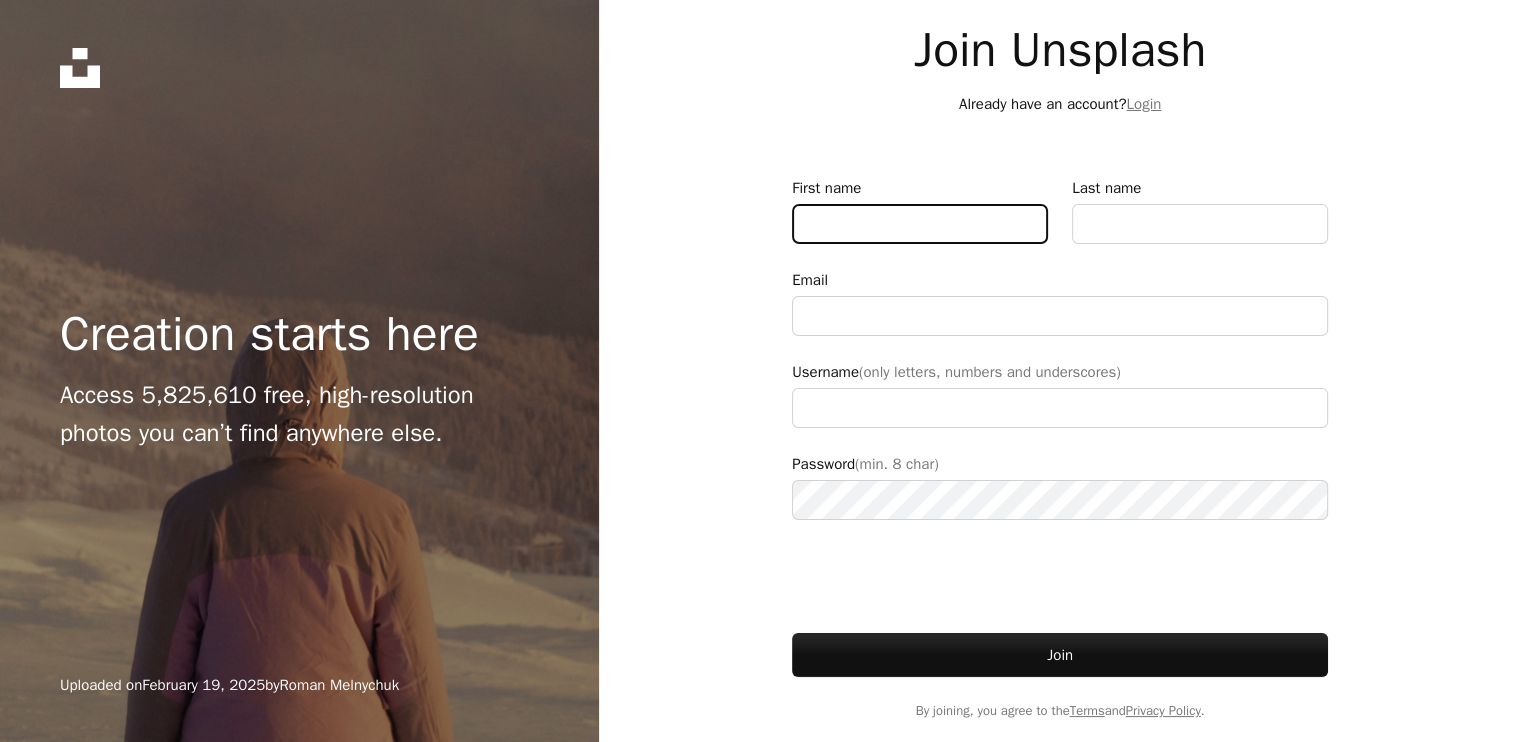 click on "First name" at bounding box center (920, 224) 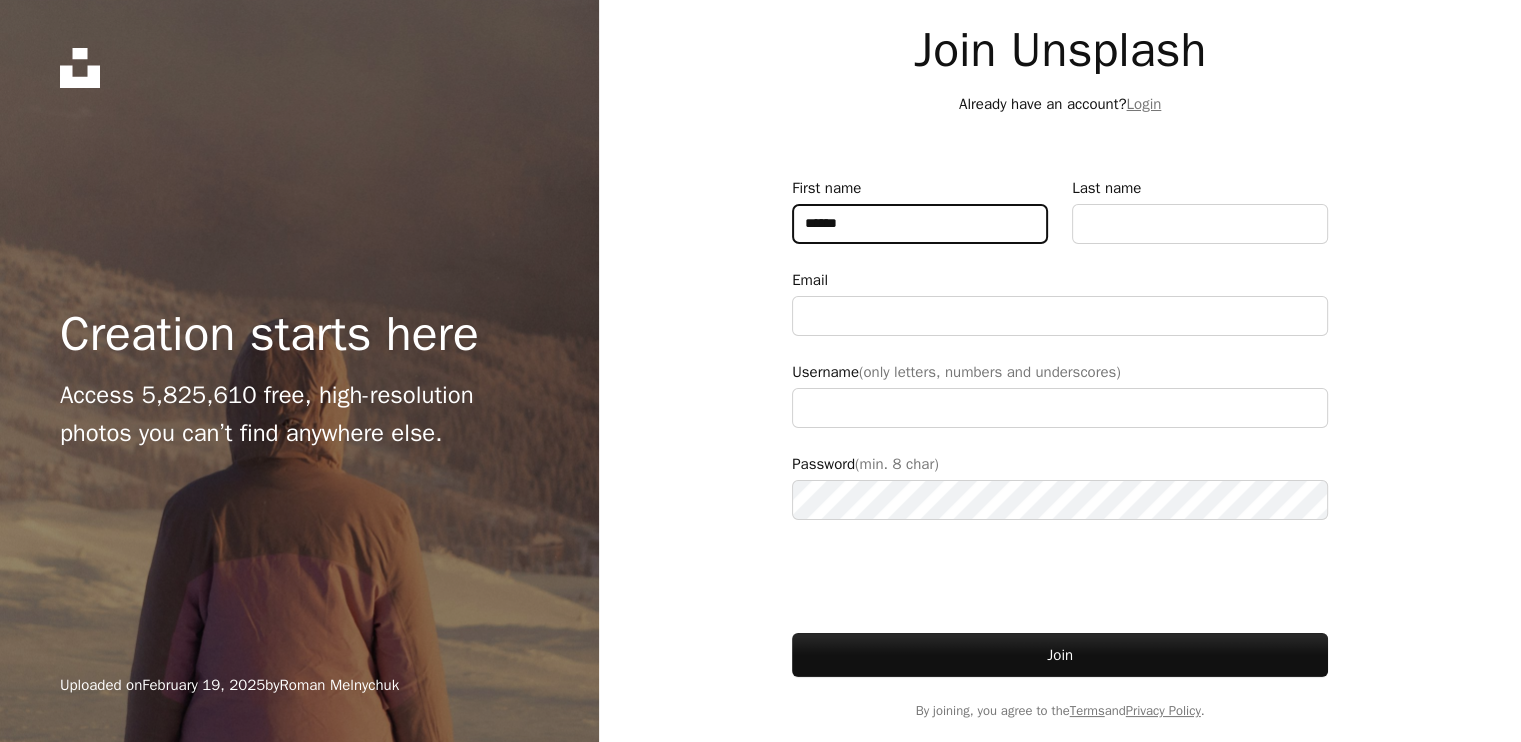 type on "*******" 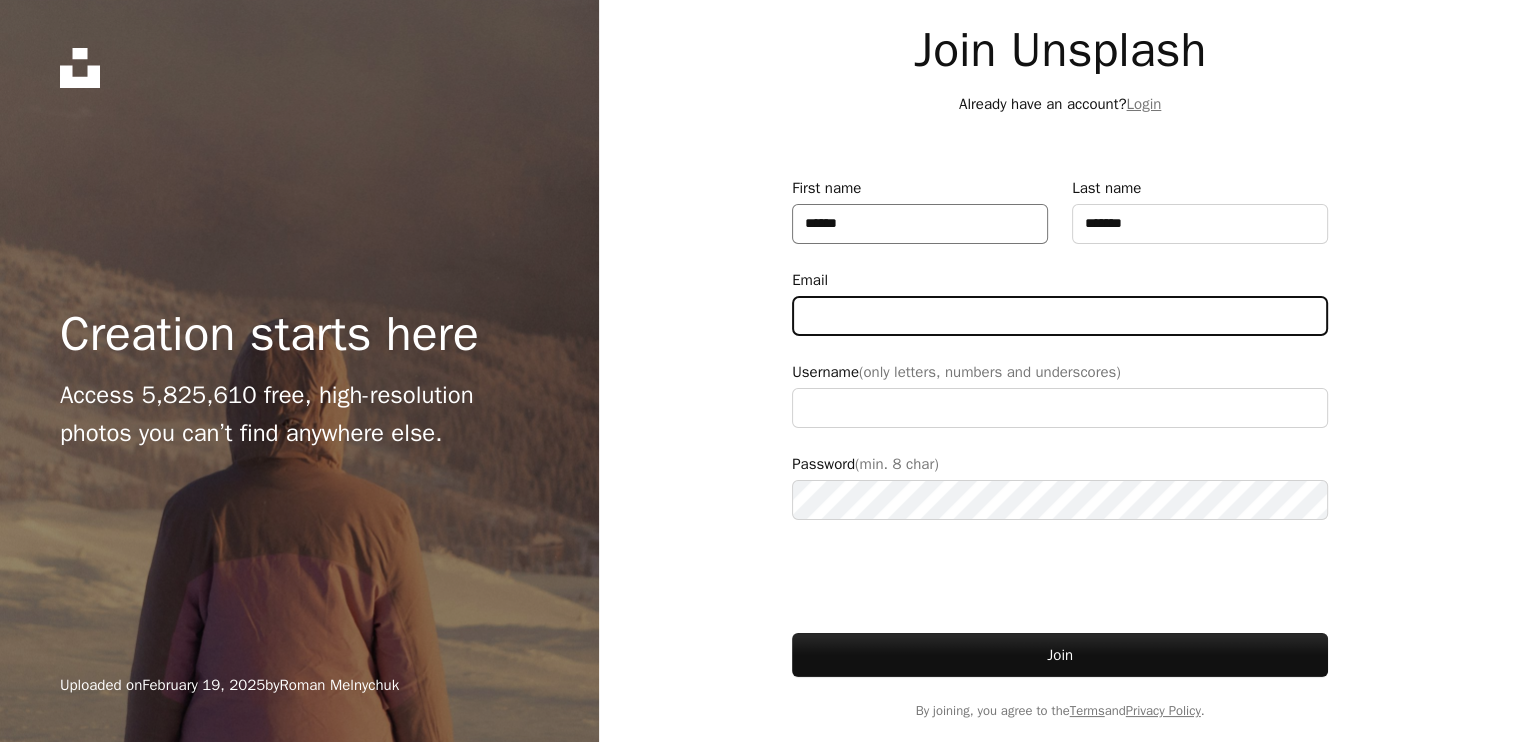 type on "**********" 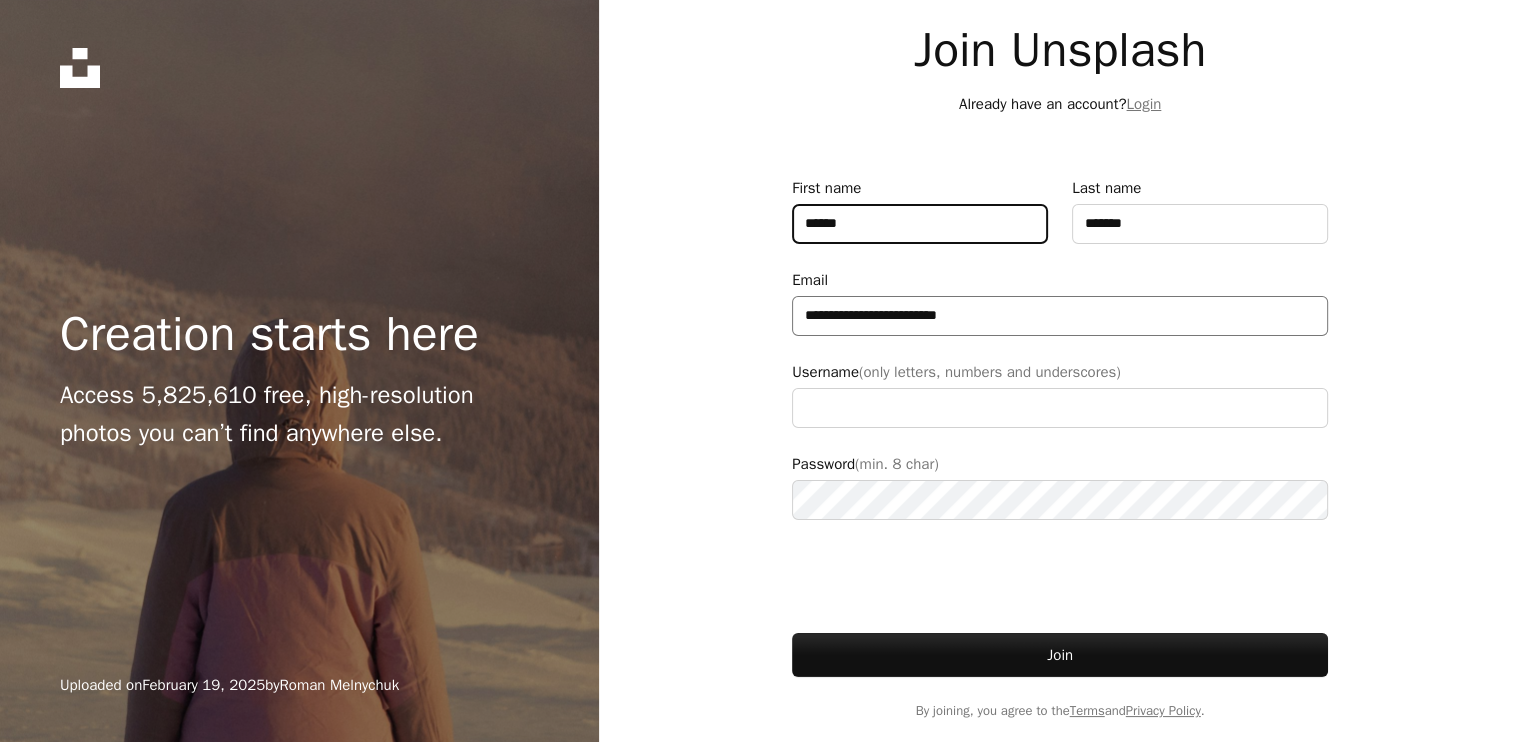 type on "**********" 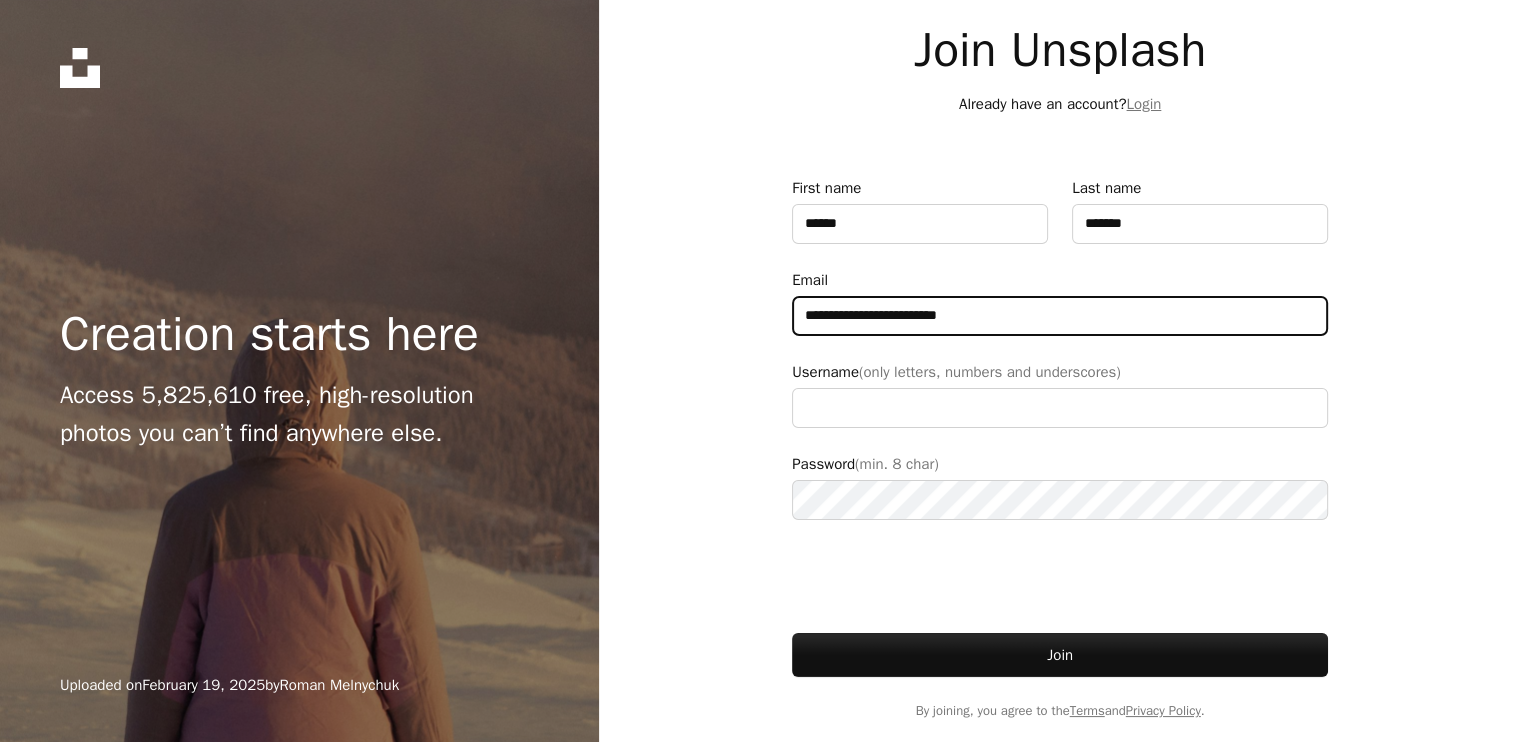 drag, startPoint x: 1024, startPoint y: 321, endPoint x: 664, endPoint y: 332, distance: 360.16803 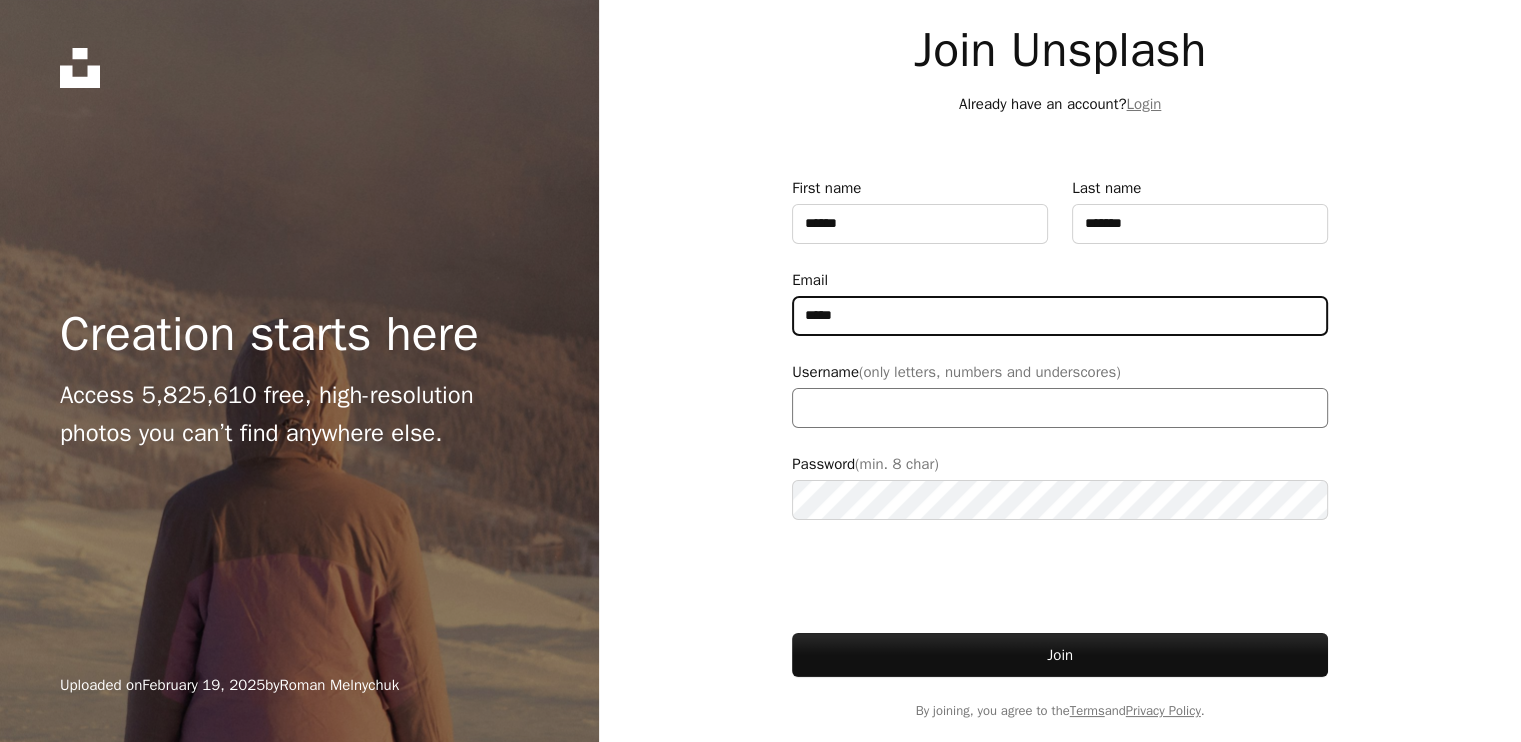 type on "**********" 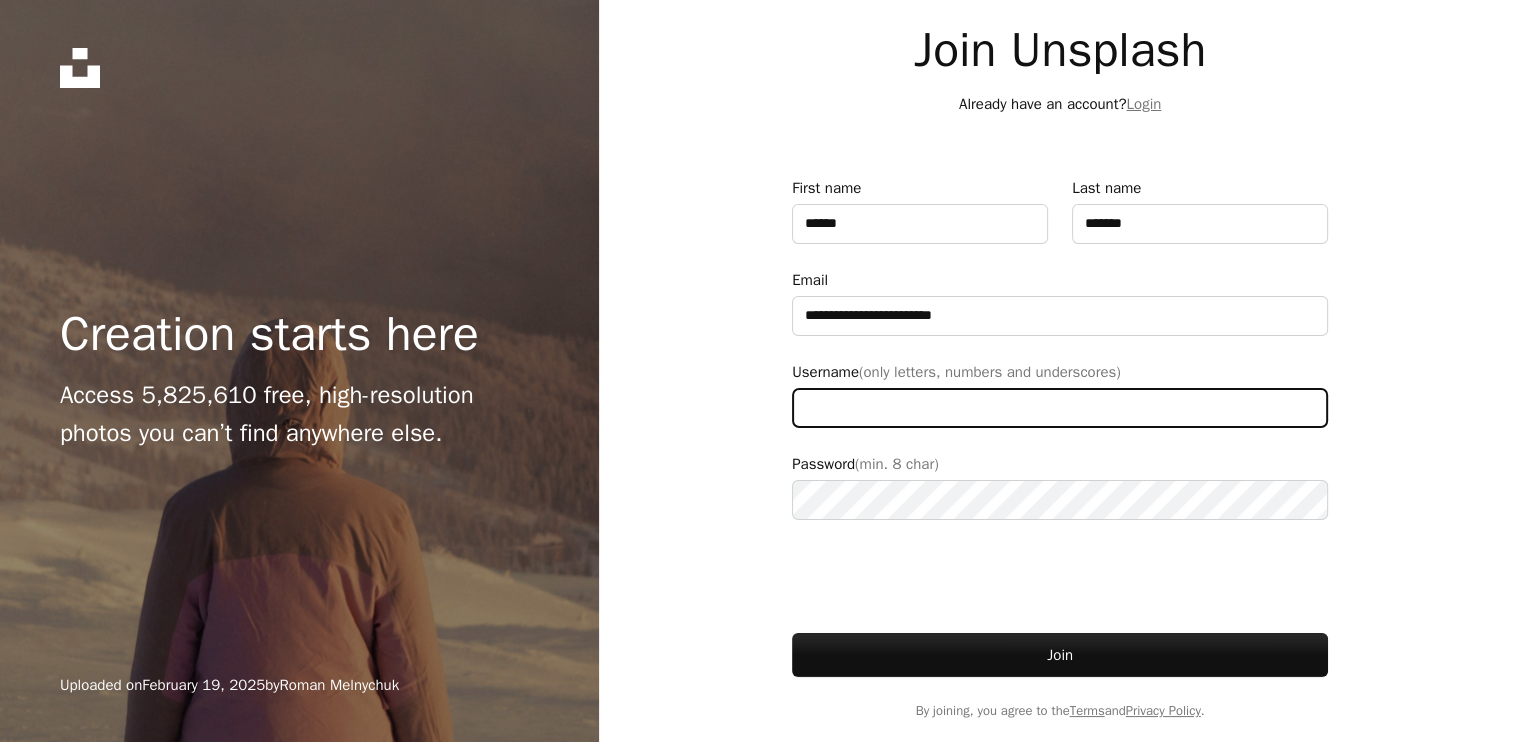 click on "Username  (only letters, numbers and underscores)" at bounding box center [1060, 408] 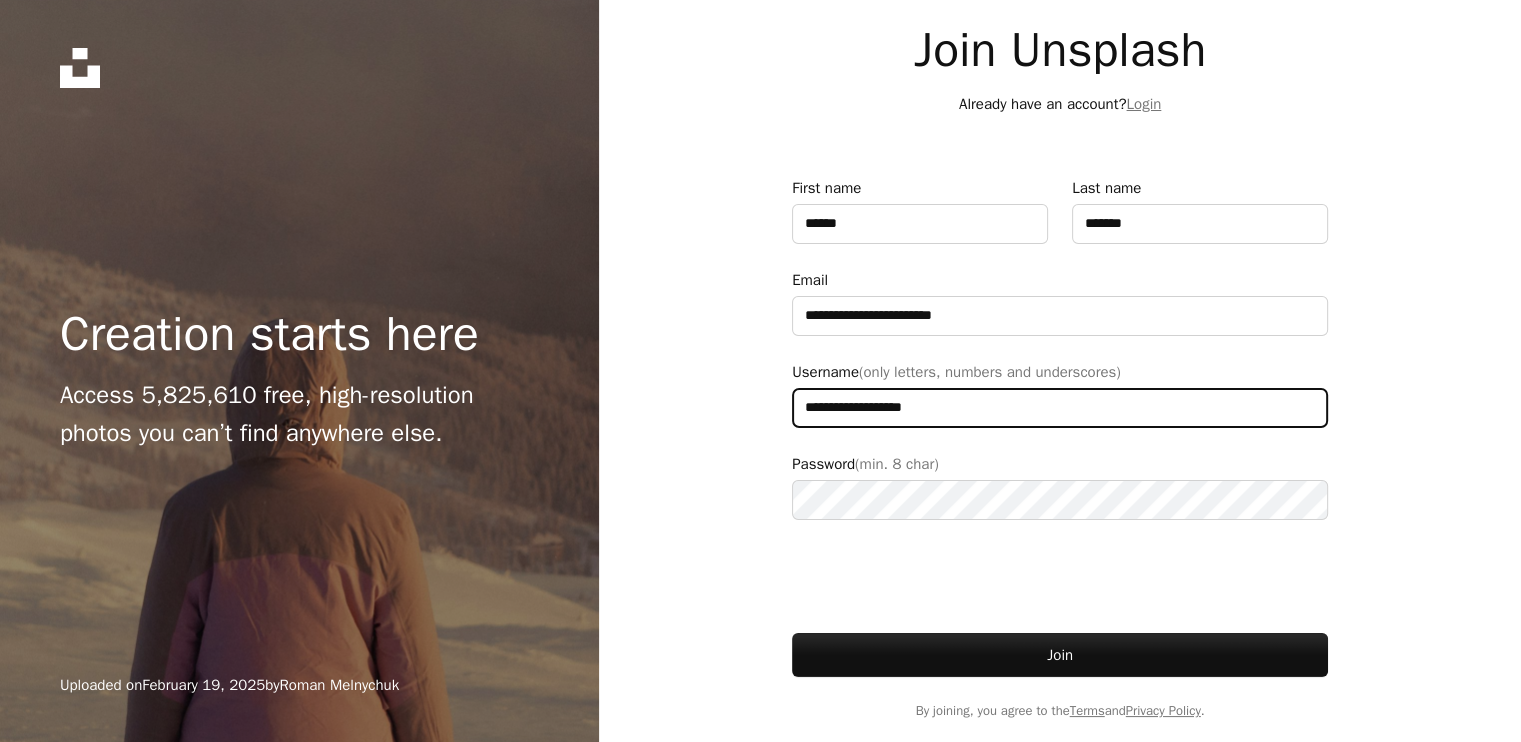 type on "**********" 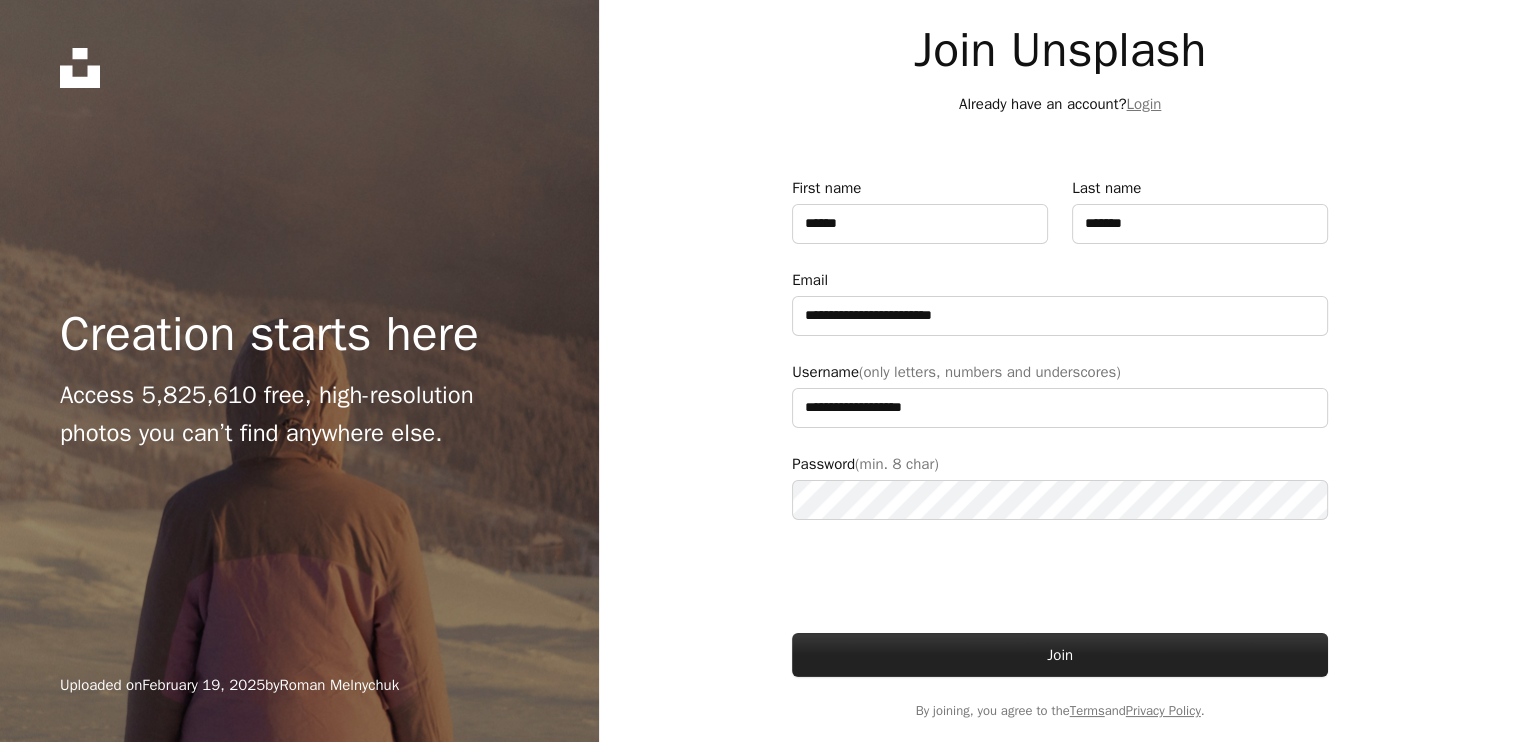 click on "Join" at bounding box center (1060, 655) 